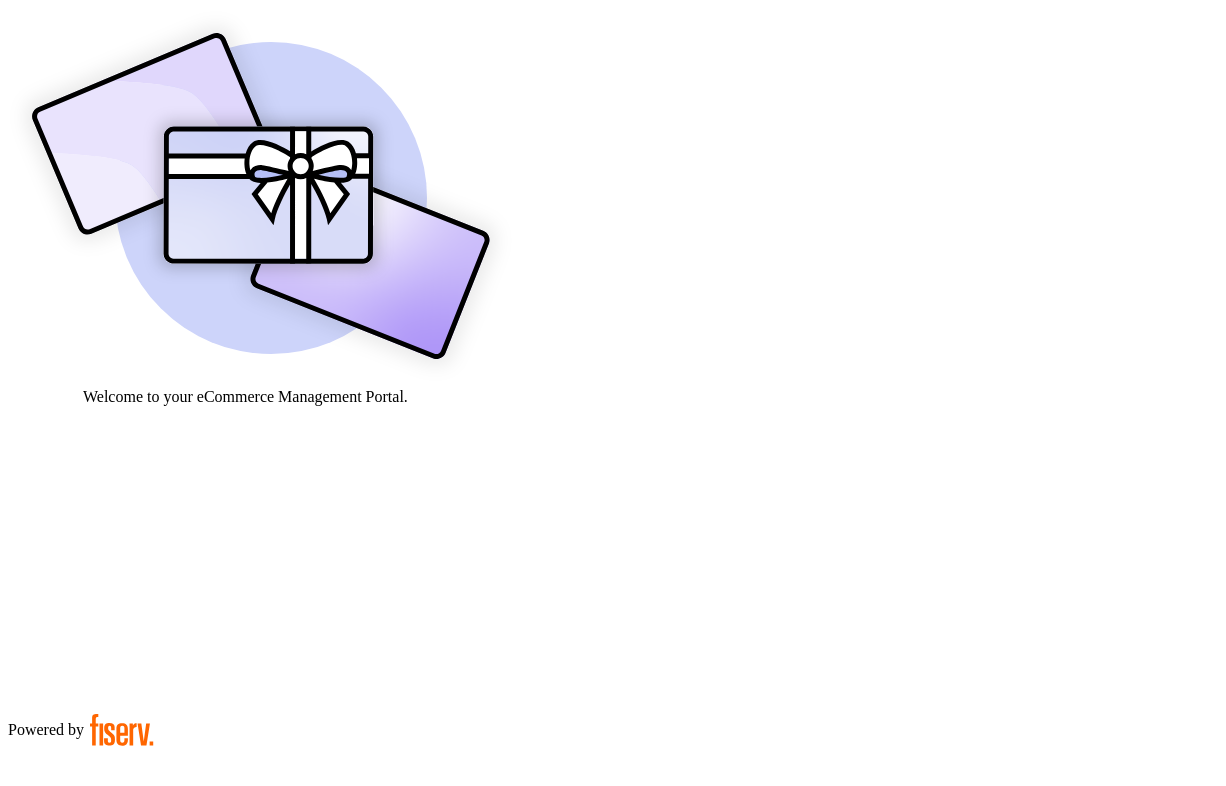 scroll, scrollTop: 0, scrollLeft: 0, axis: both 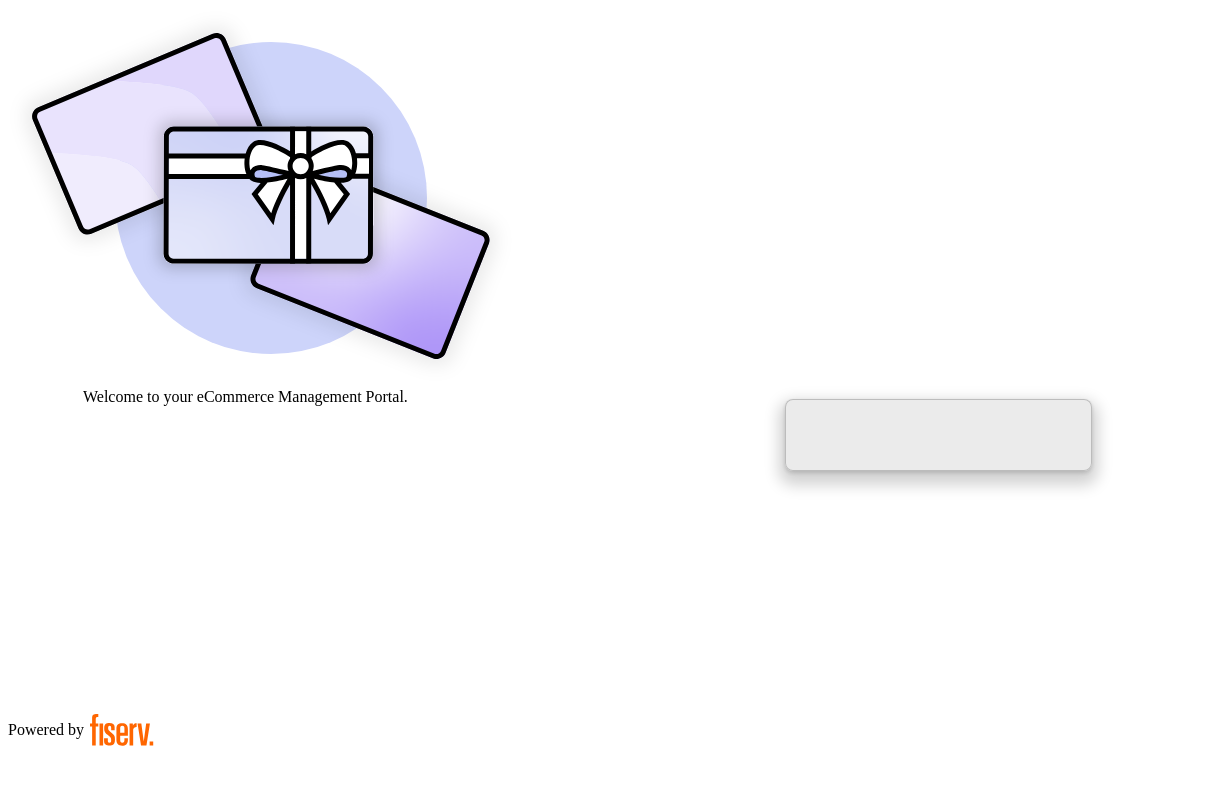 paste on "**********" 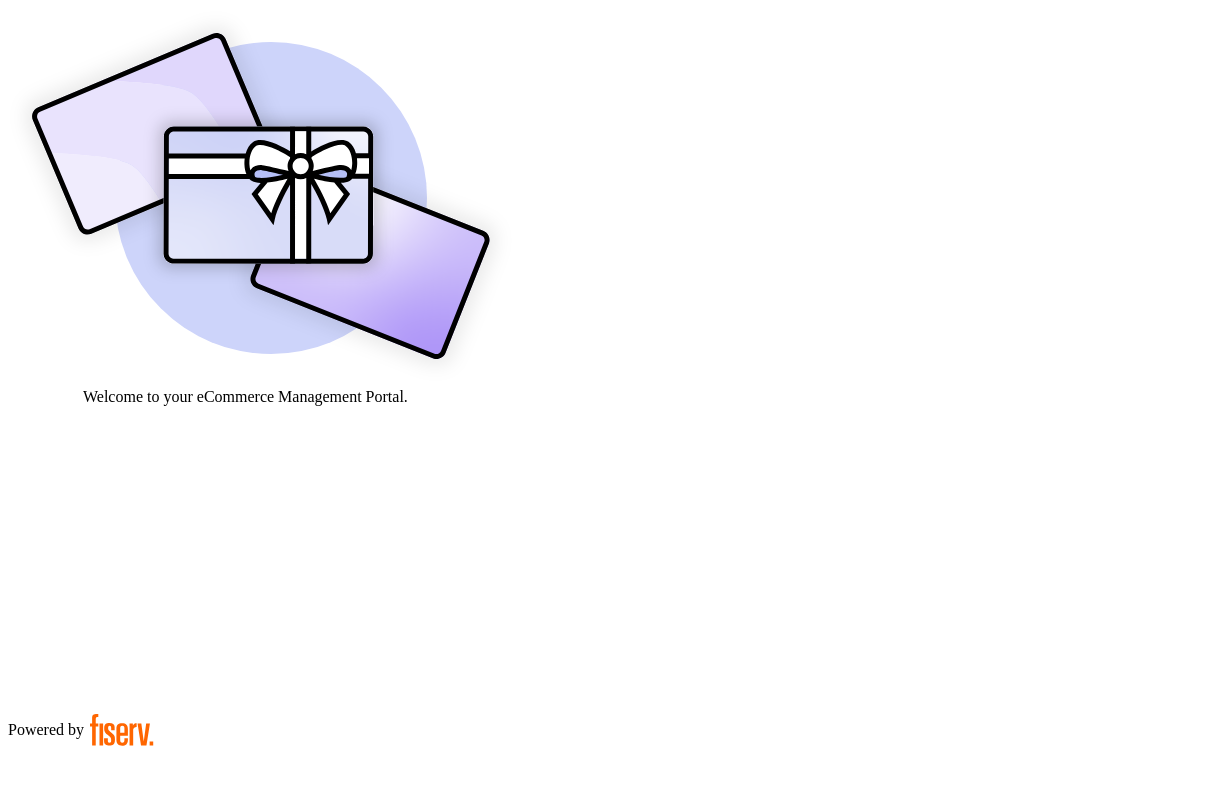 type on "**********" 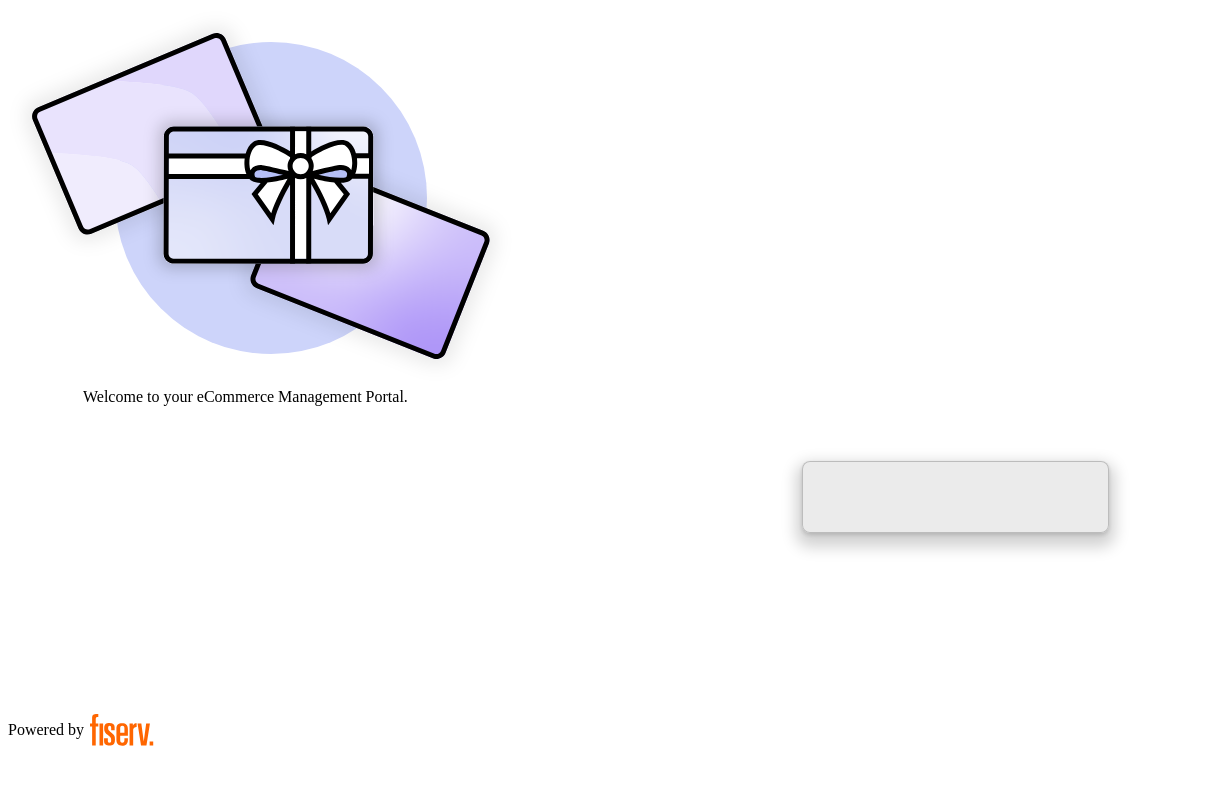click at bounding box center (79, 959) 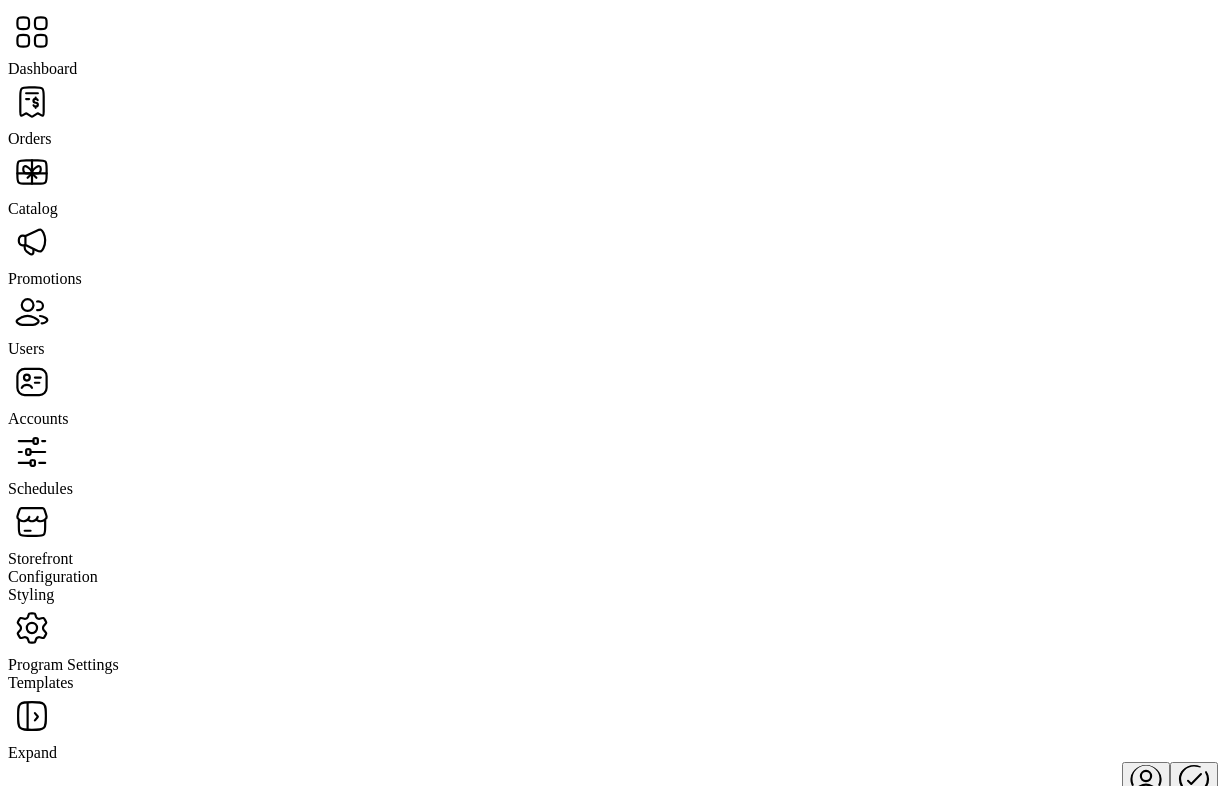 click at bounding box center (42, 312) 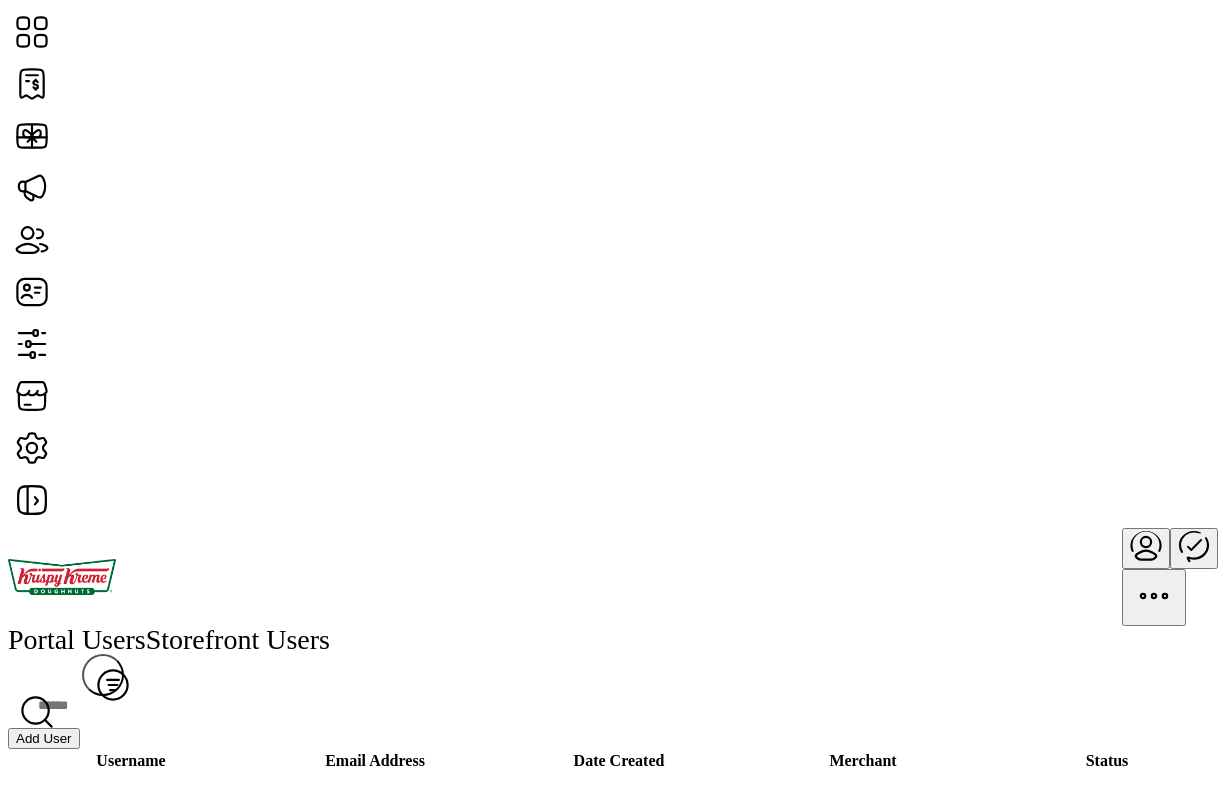click on "[ACTION] [USER]" at bounding box center (44, 738) 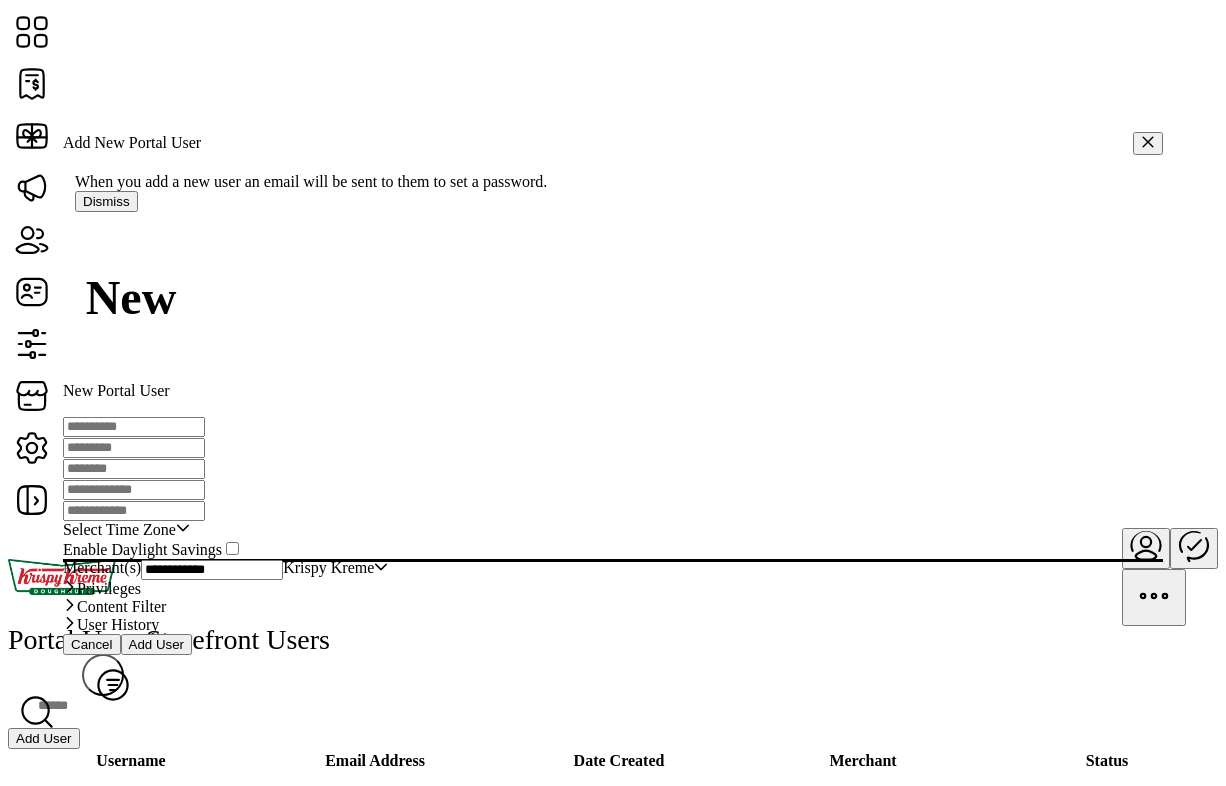 click at bounding box center [134, 427] 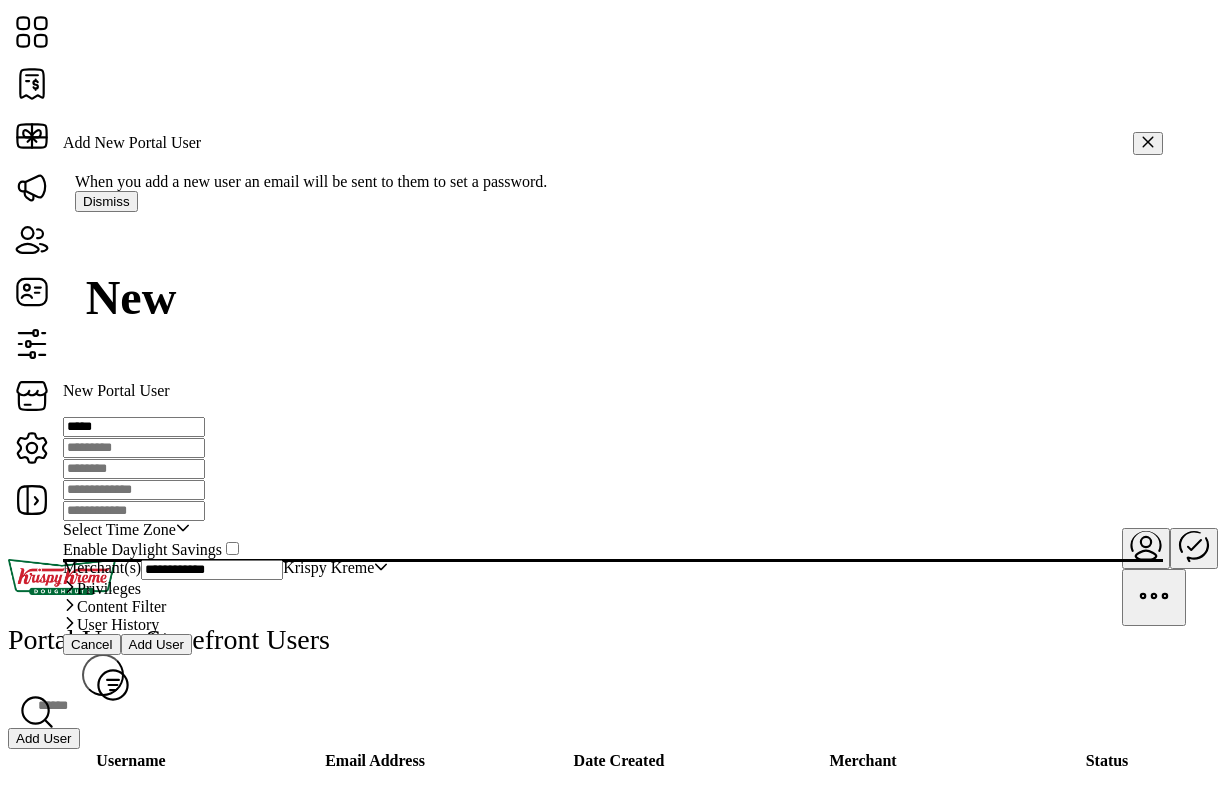 type on "*****" 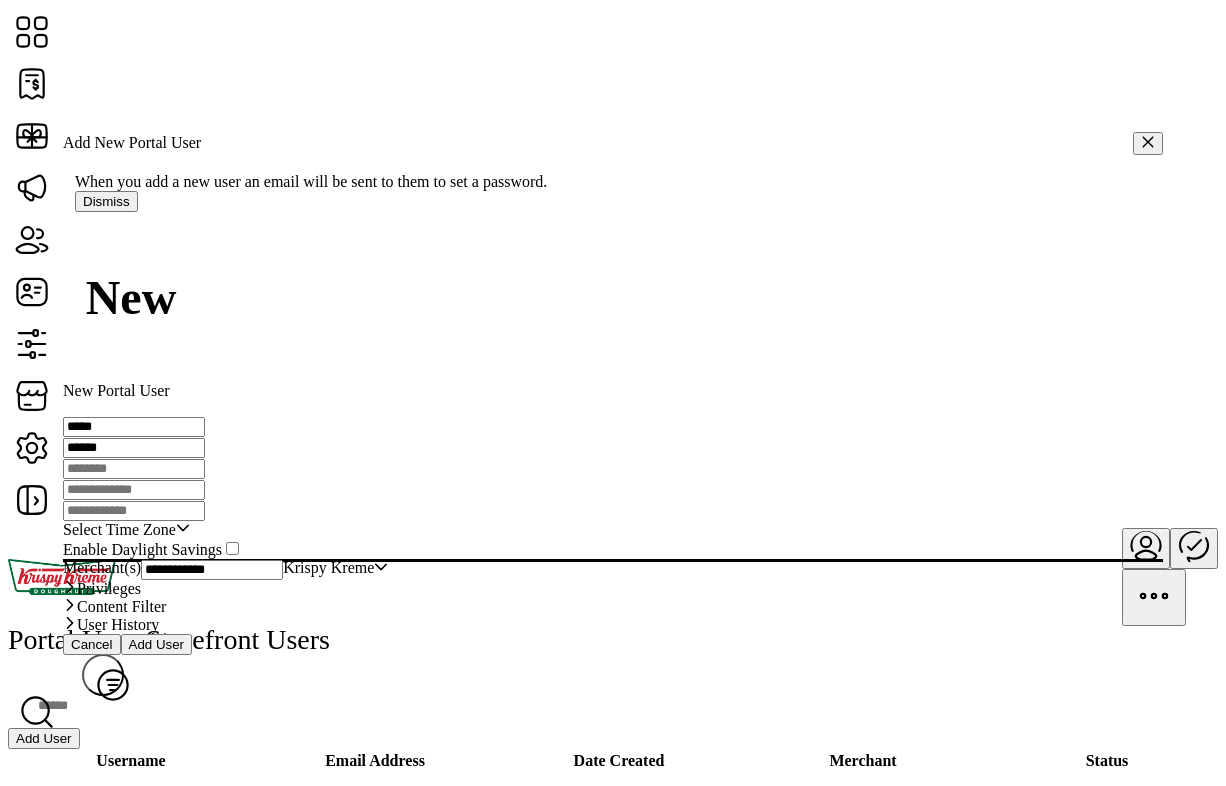 type on "******" 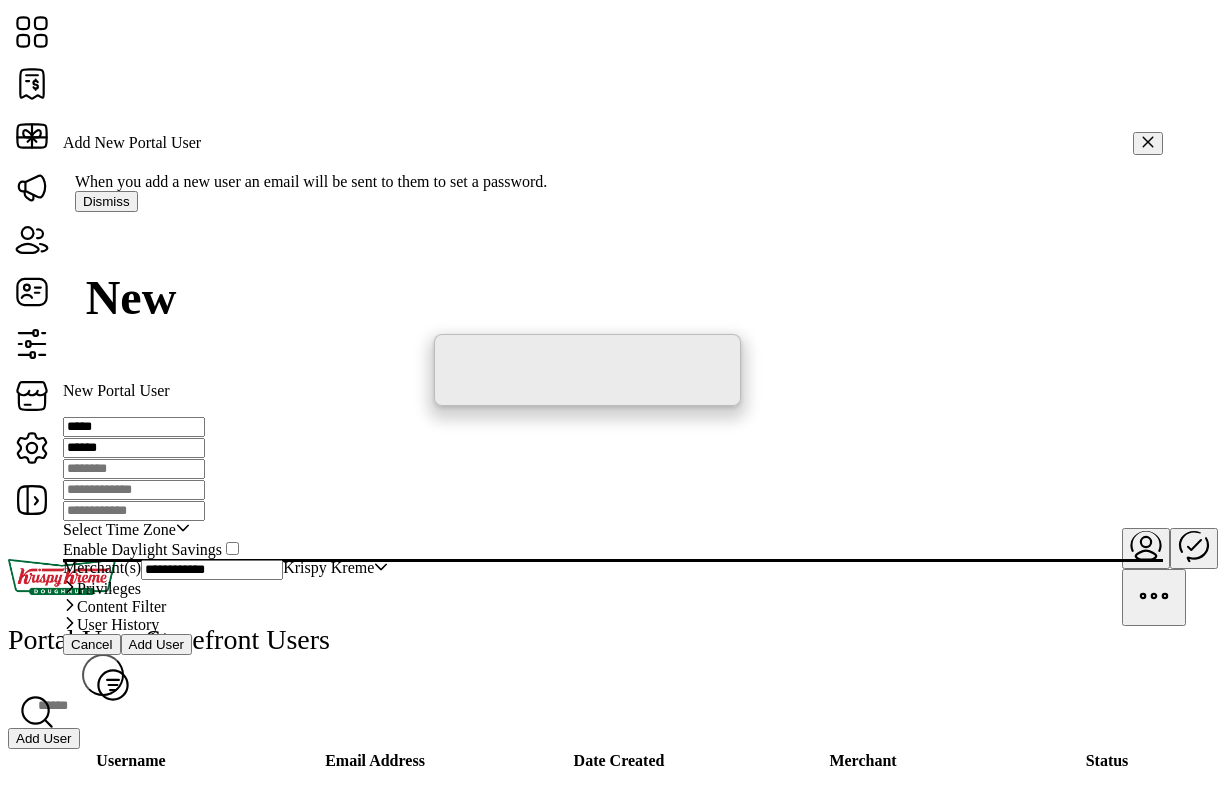 click at bounding box center [134, 469] 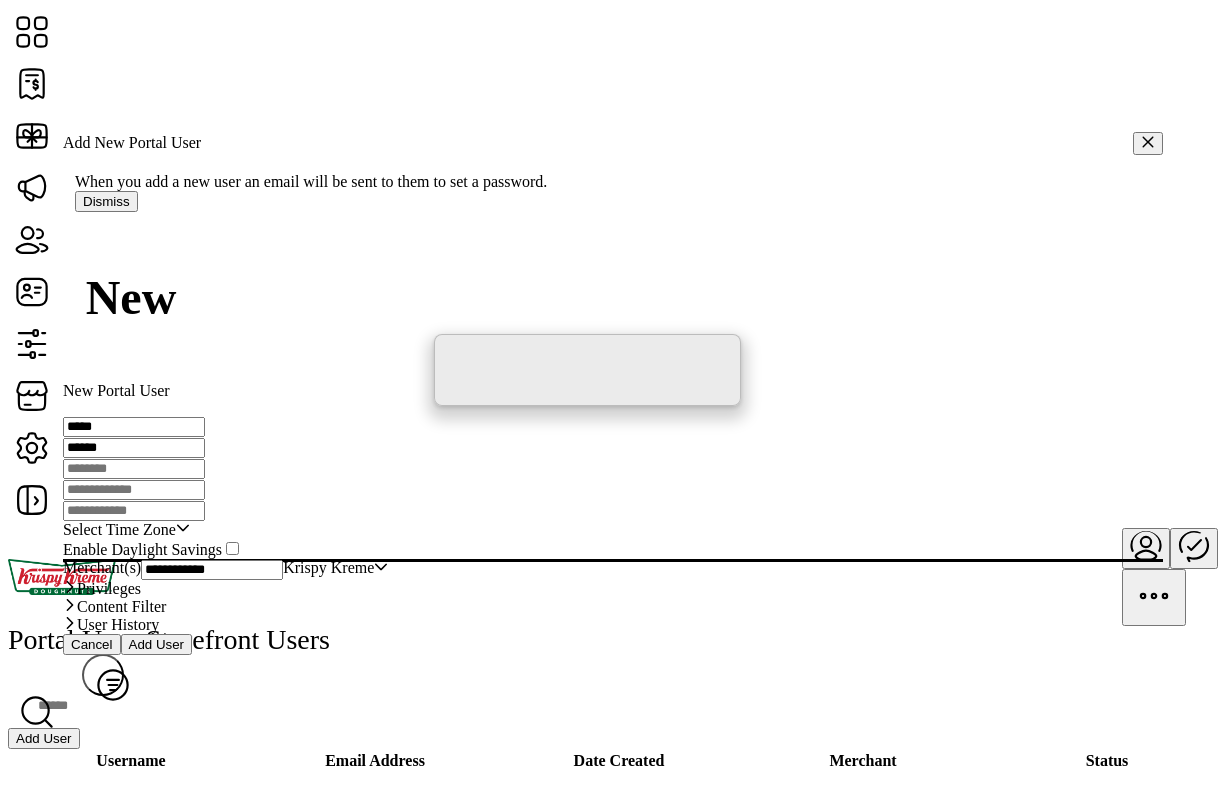 paste on "******" 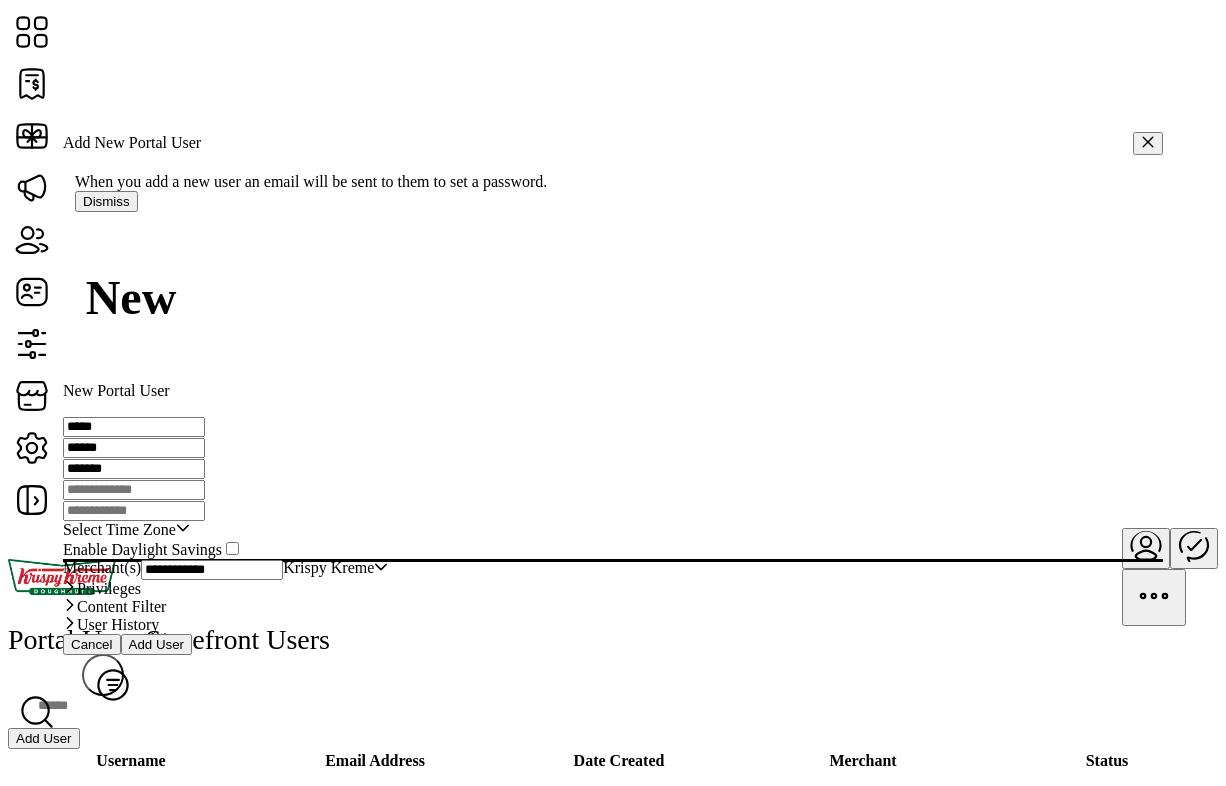 click on "*******" at bounding box center [134, 469] 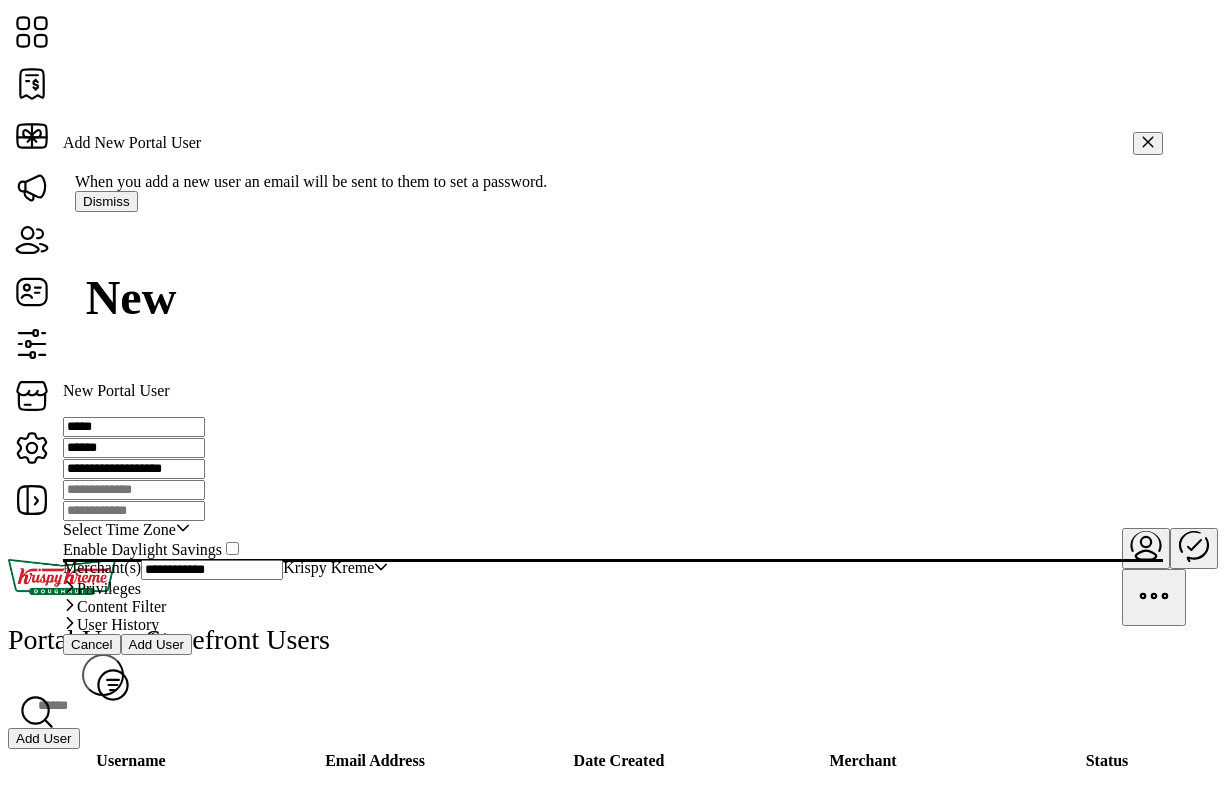 type on "**********" 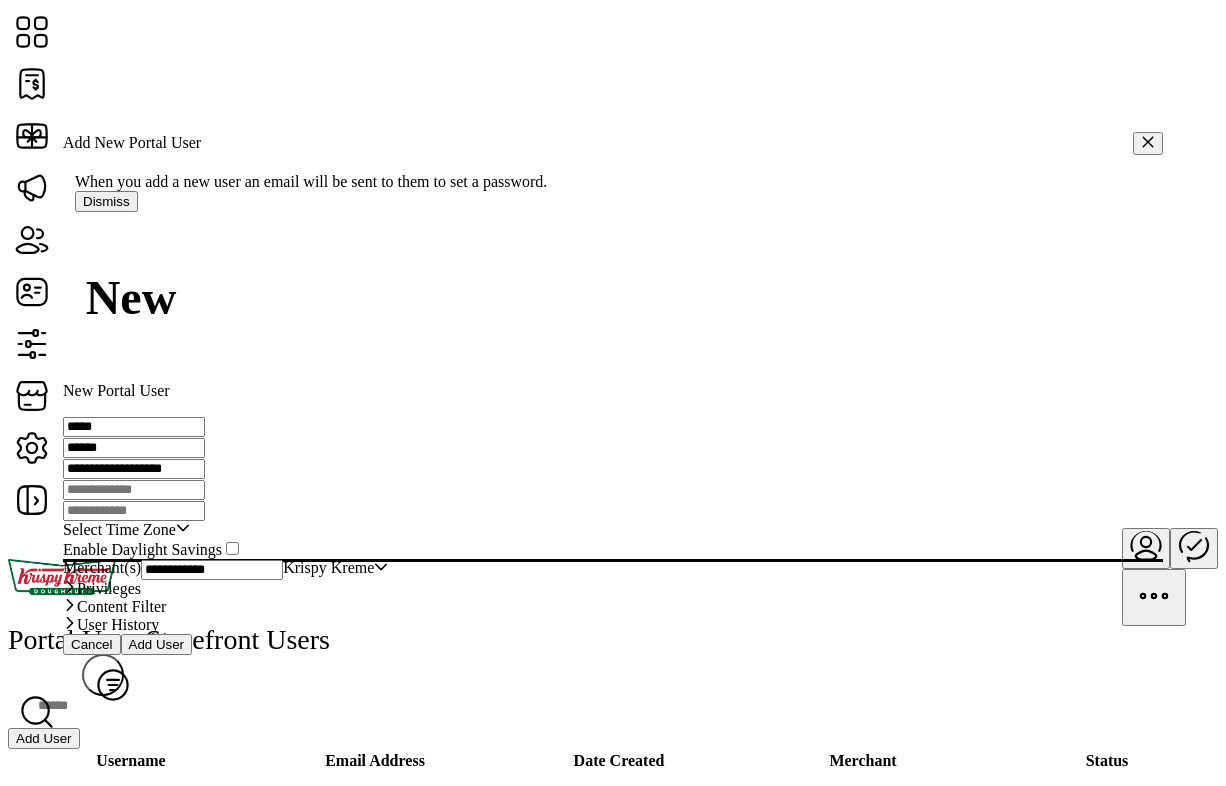 click at bounding box center (134, 490) 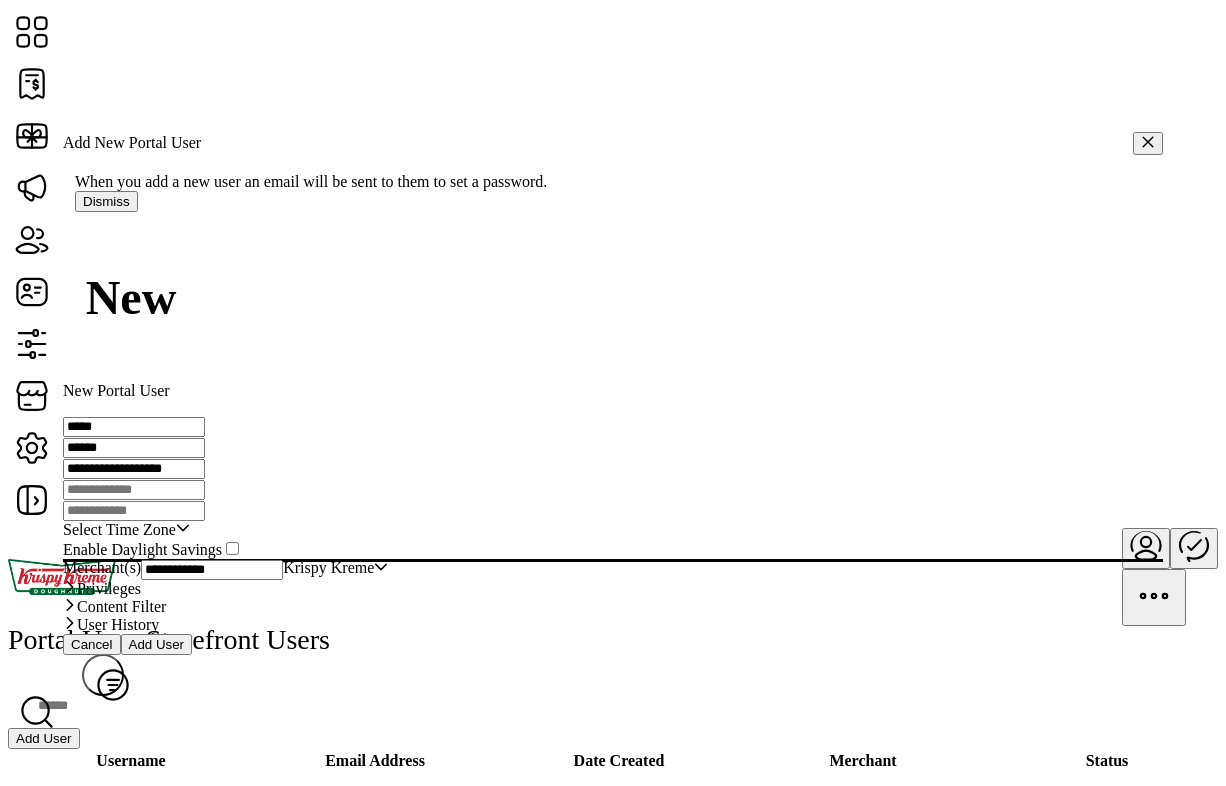 paste on "**********" 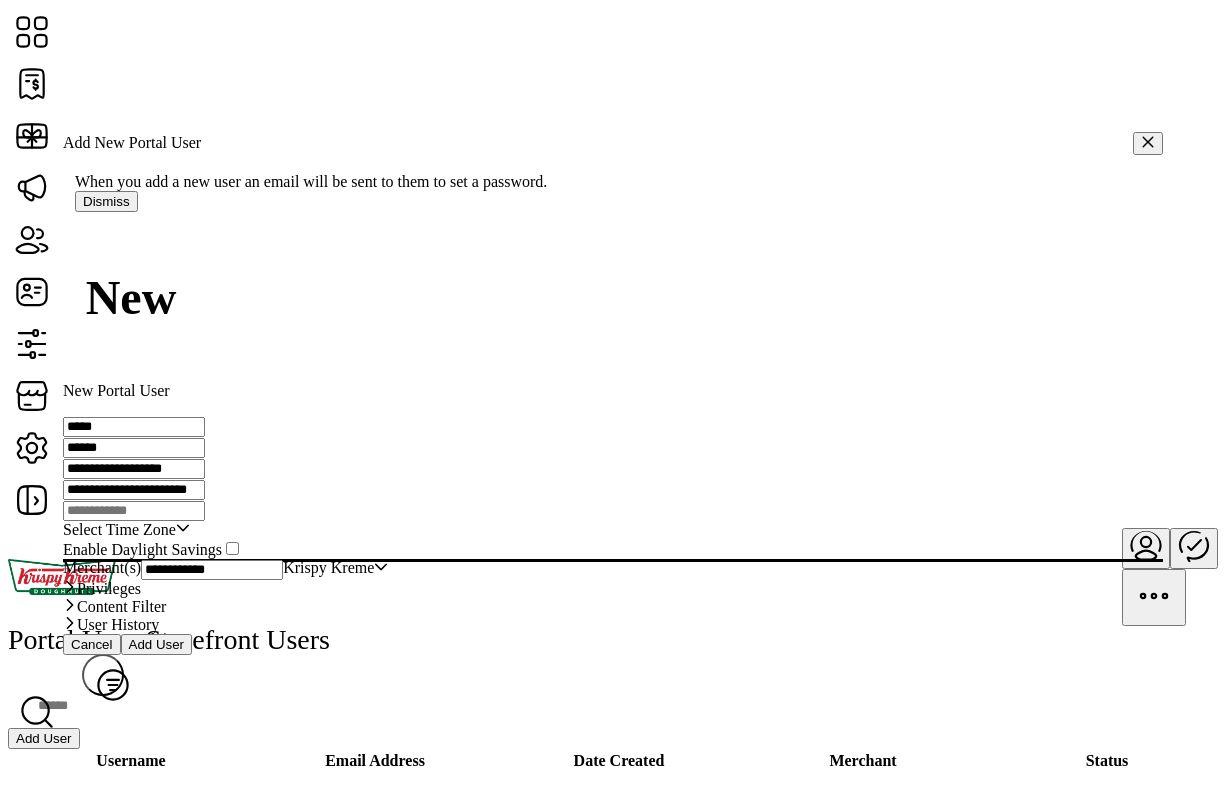 type on "**********" 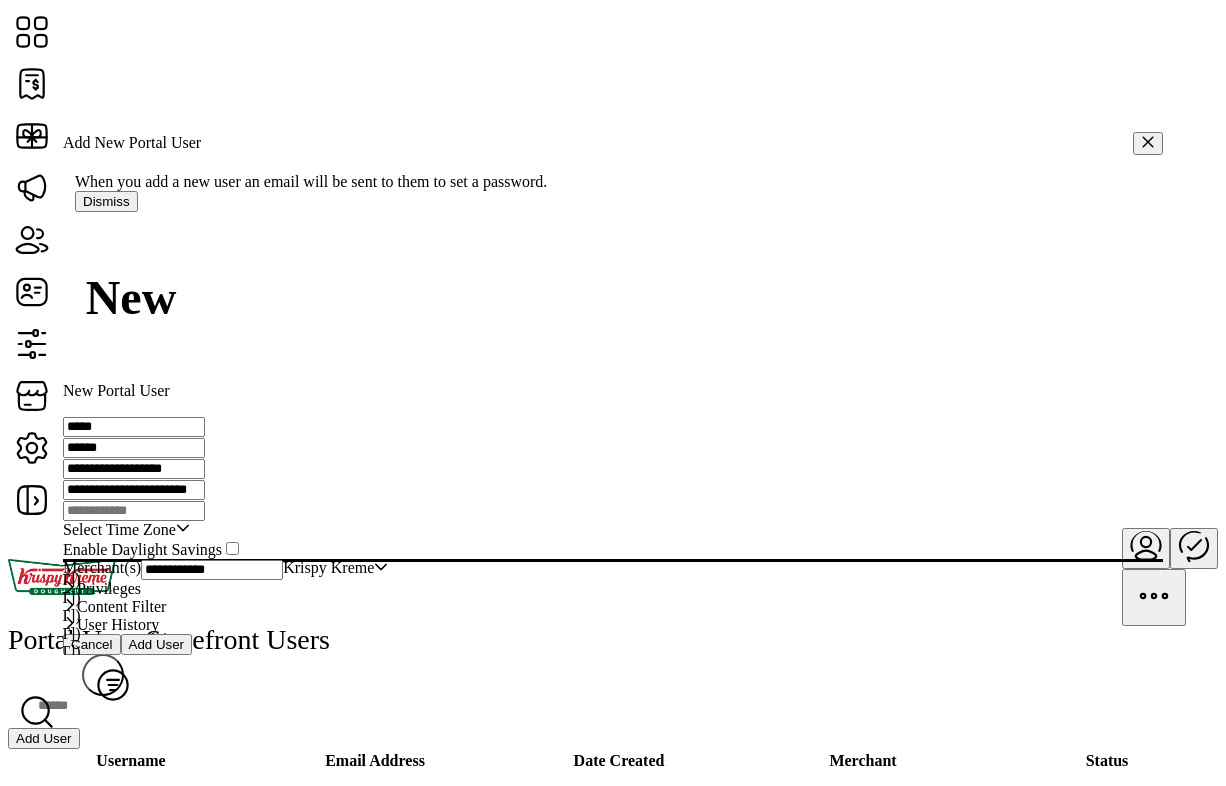 click on "[TIMEZONE] - [CITY] ([GMT])" at bounding box center [36, 616] 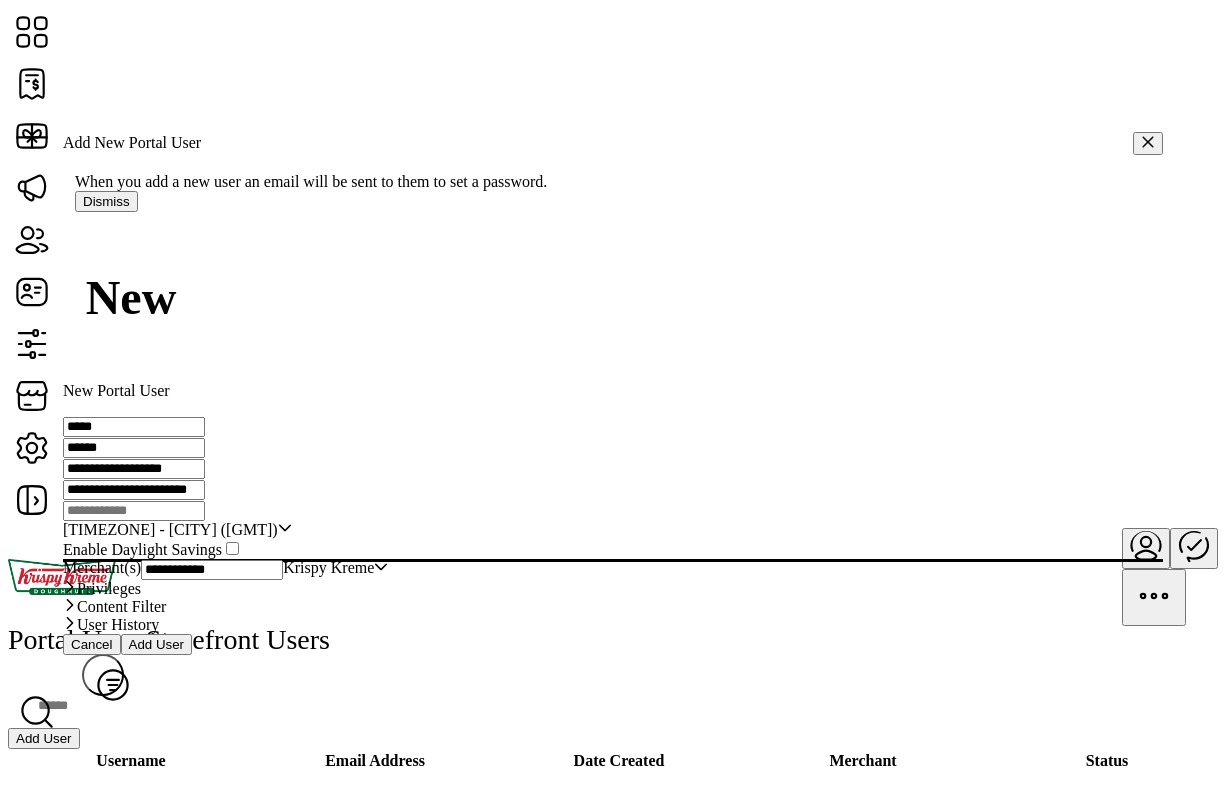 click at bounding box center (232, 549) 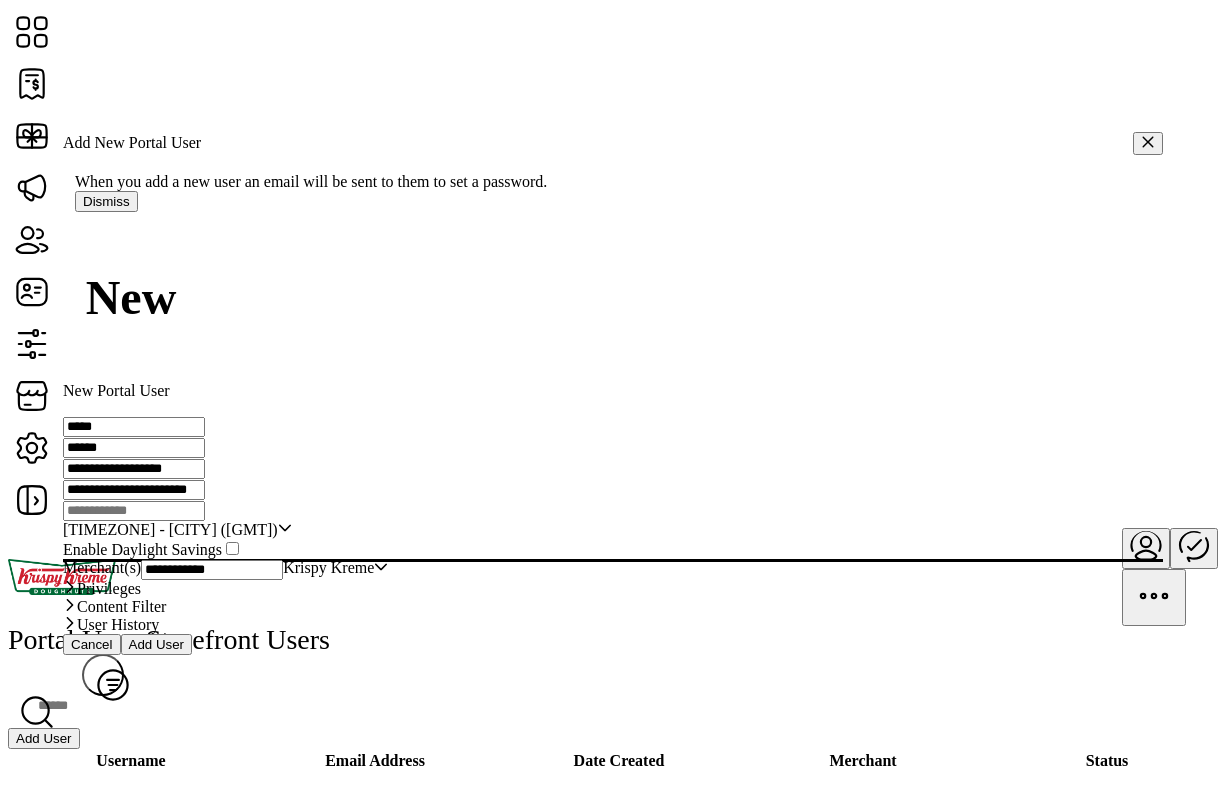 scroll, scrollTop: 77, scrollLeft: 0, axis: vertical 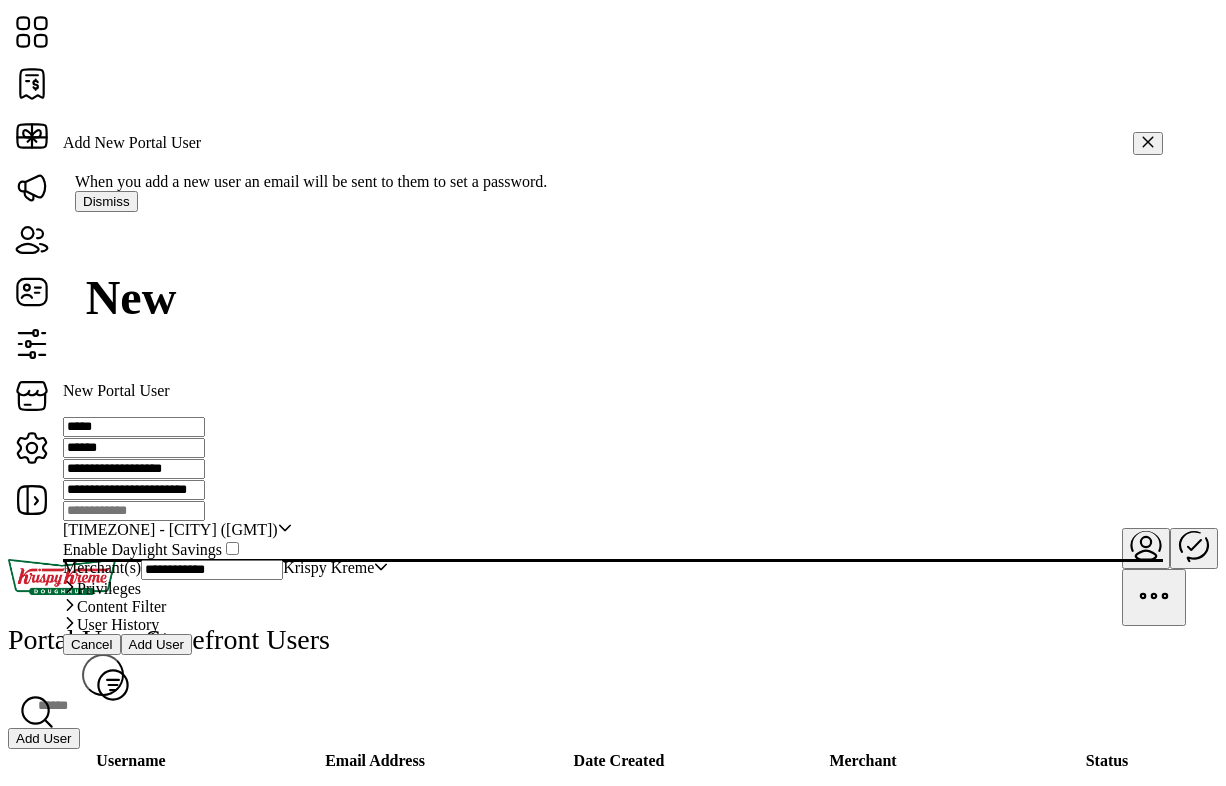 click on "[ACTION] [USER]" at bounding box center [157, 644] 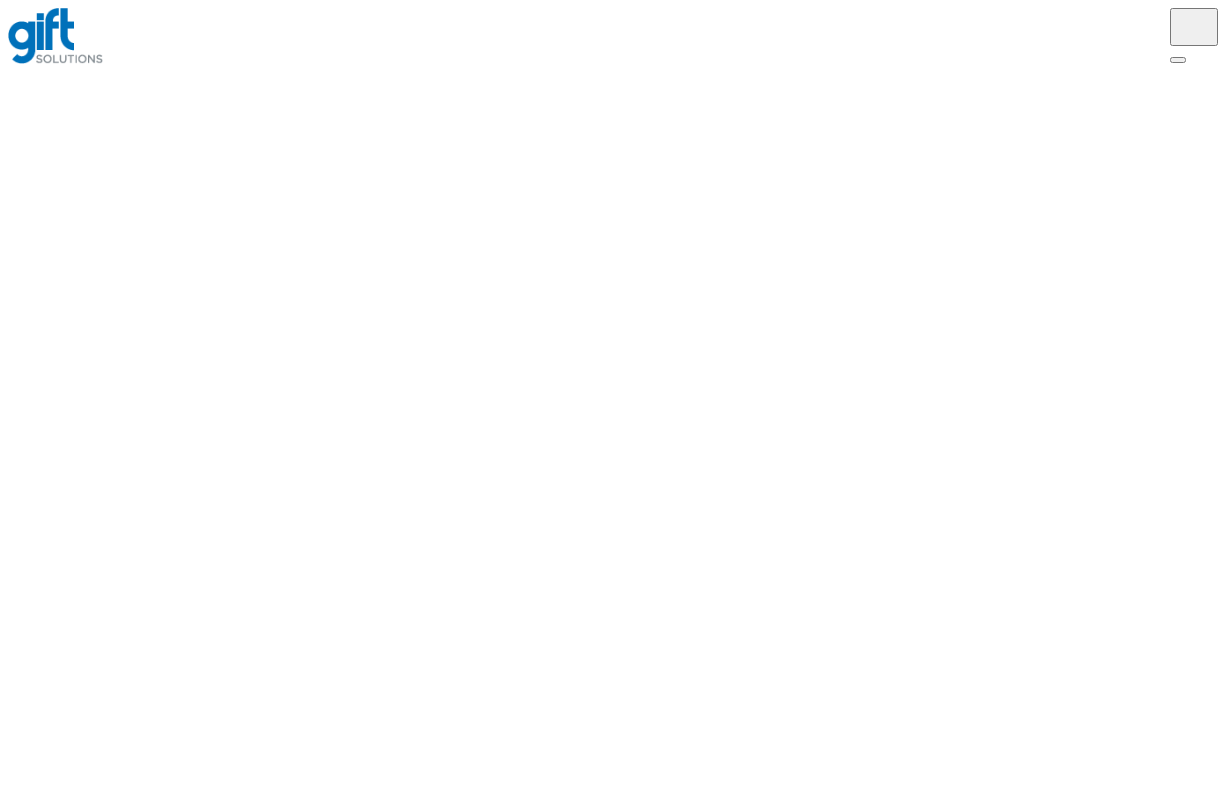 scroll, scrollTop: 0, scrollLeft: 0, axis: both 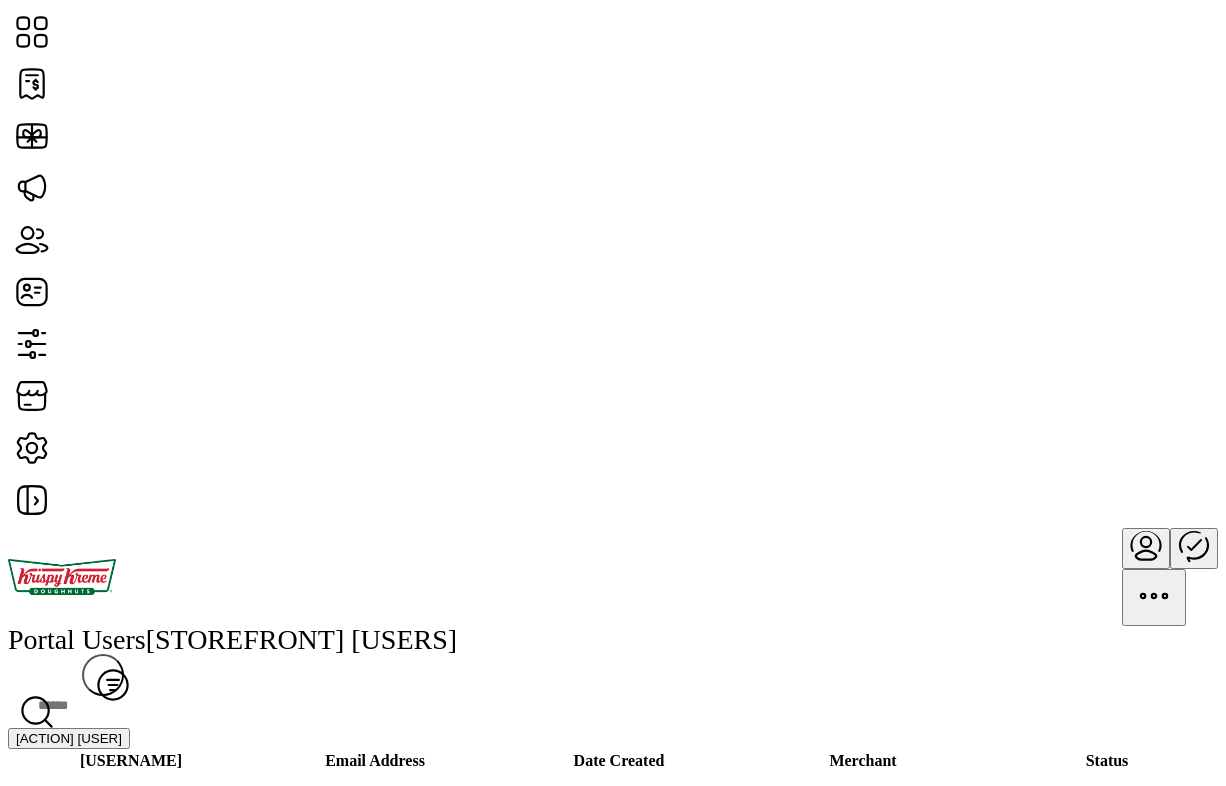 click at bounding box center (1146, 545) 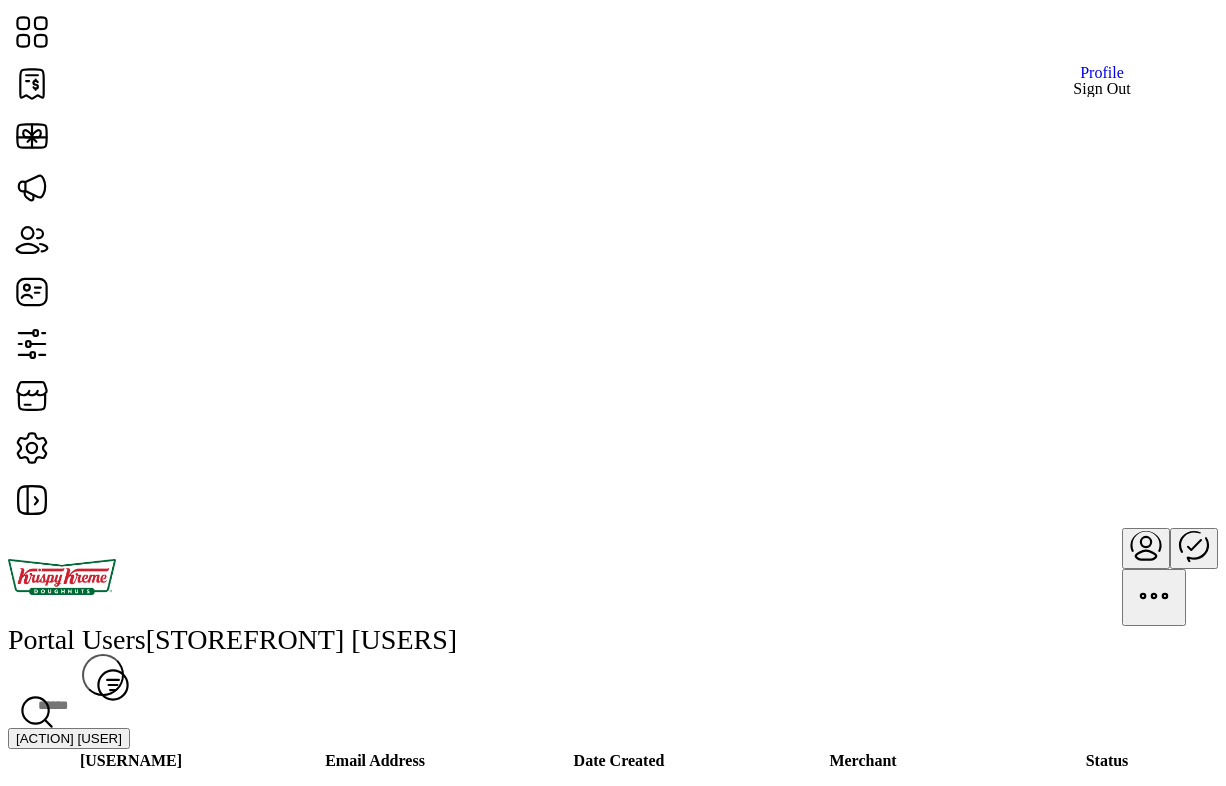 click on "Sign Out" at bounding box center (1102, 89) 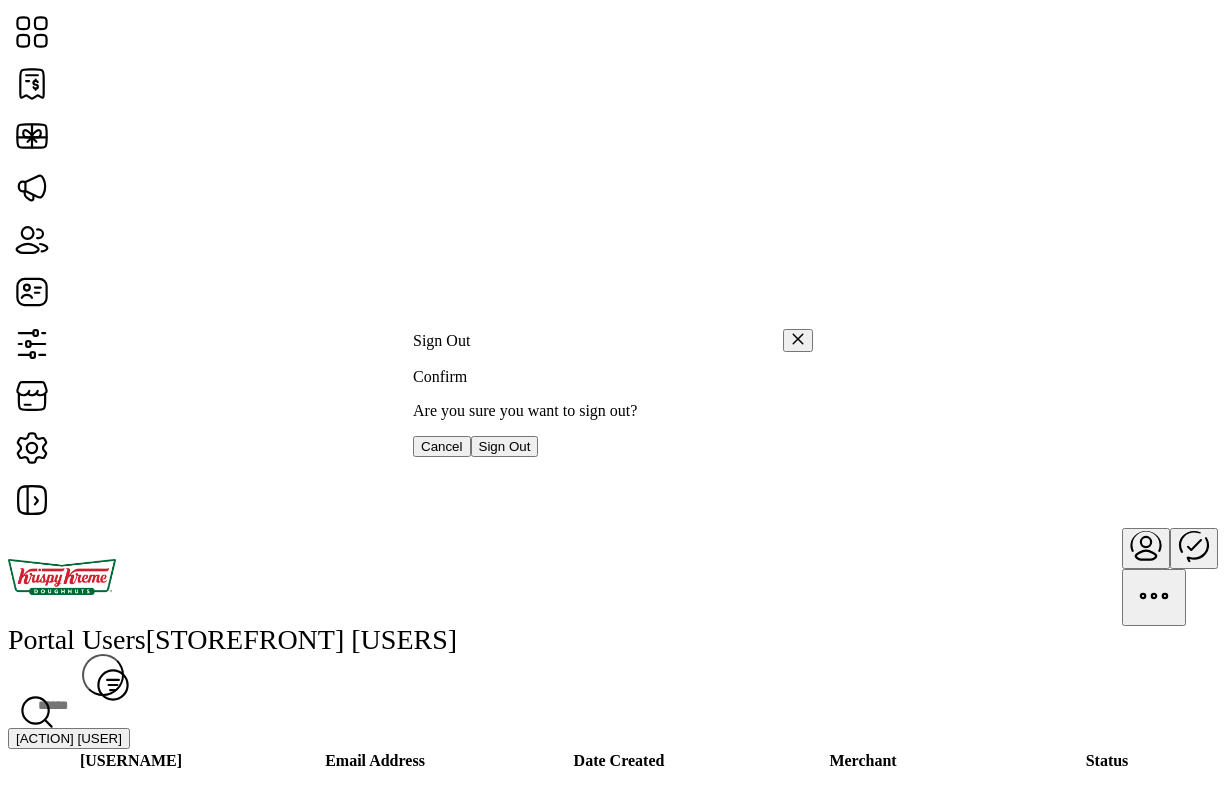 click on "Sign Out" at bounding box center [505, 446] 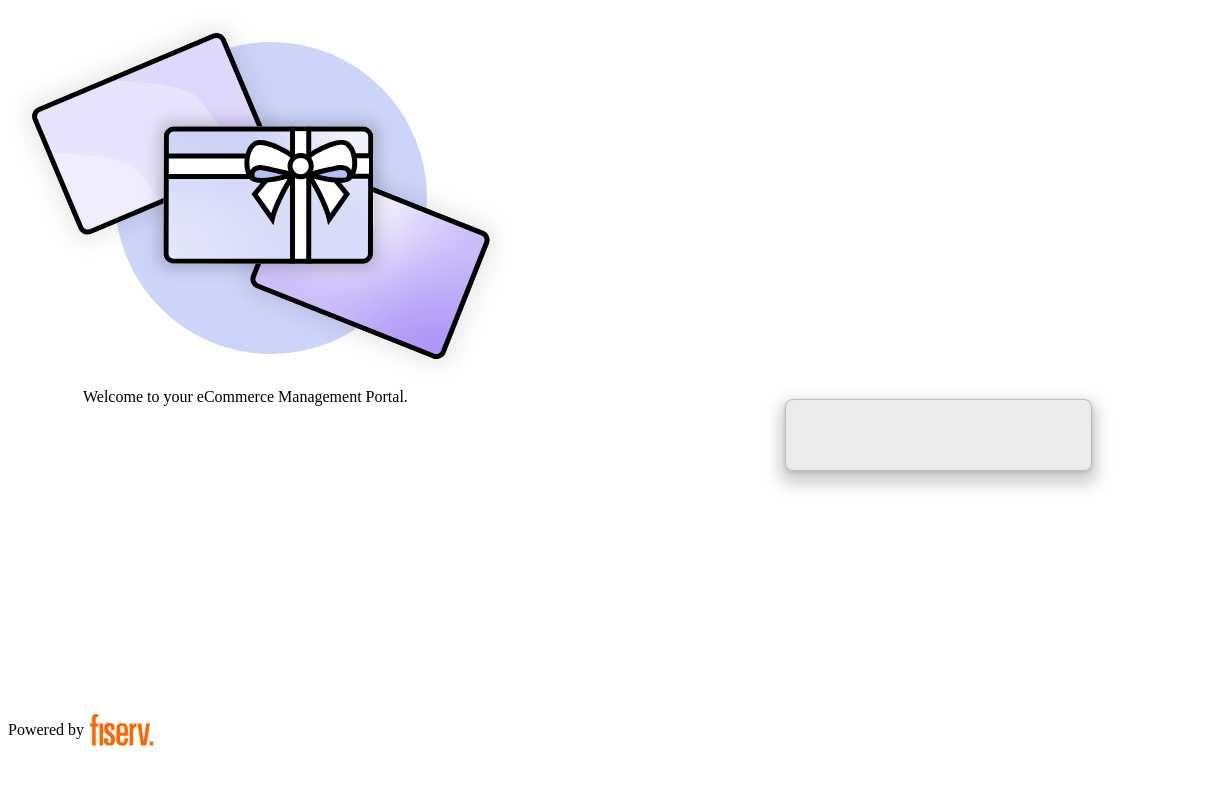 click at bounding box center [79, 909] 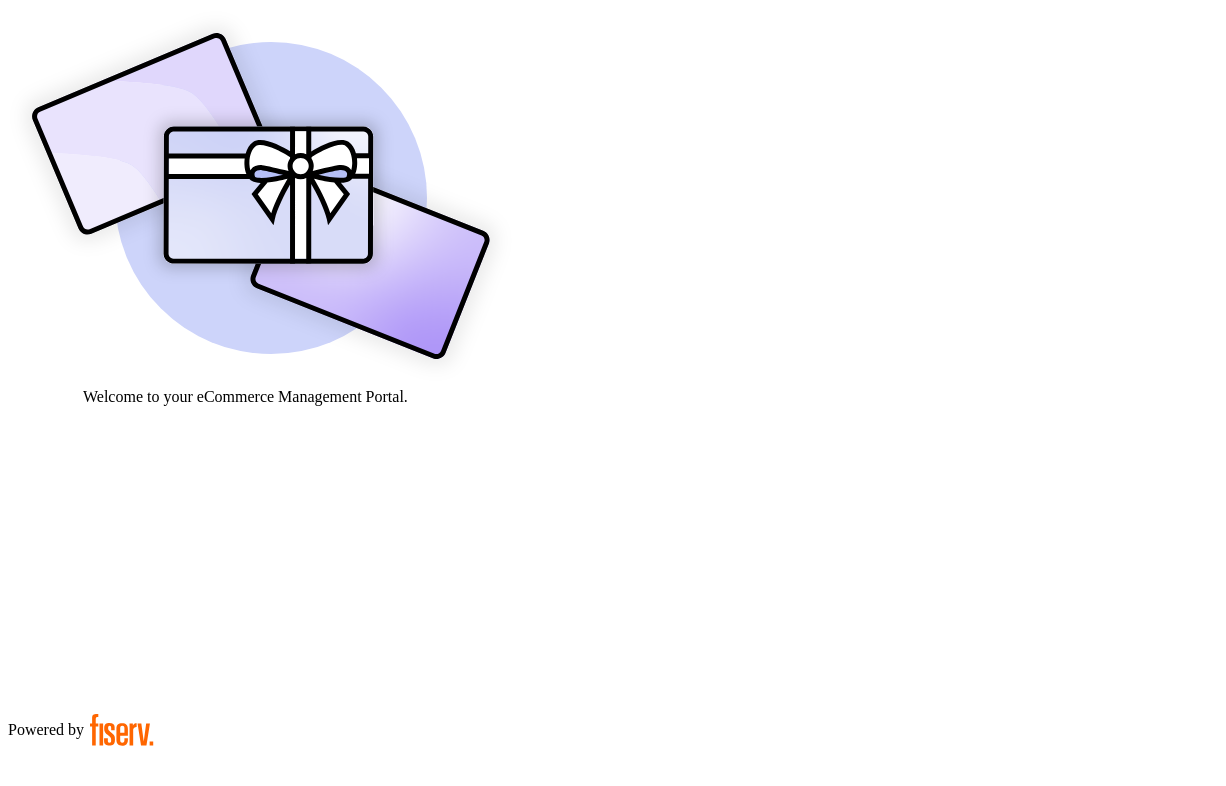 type on "**********" 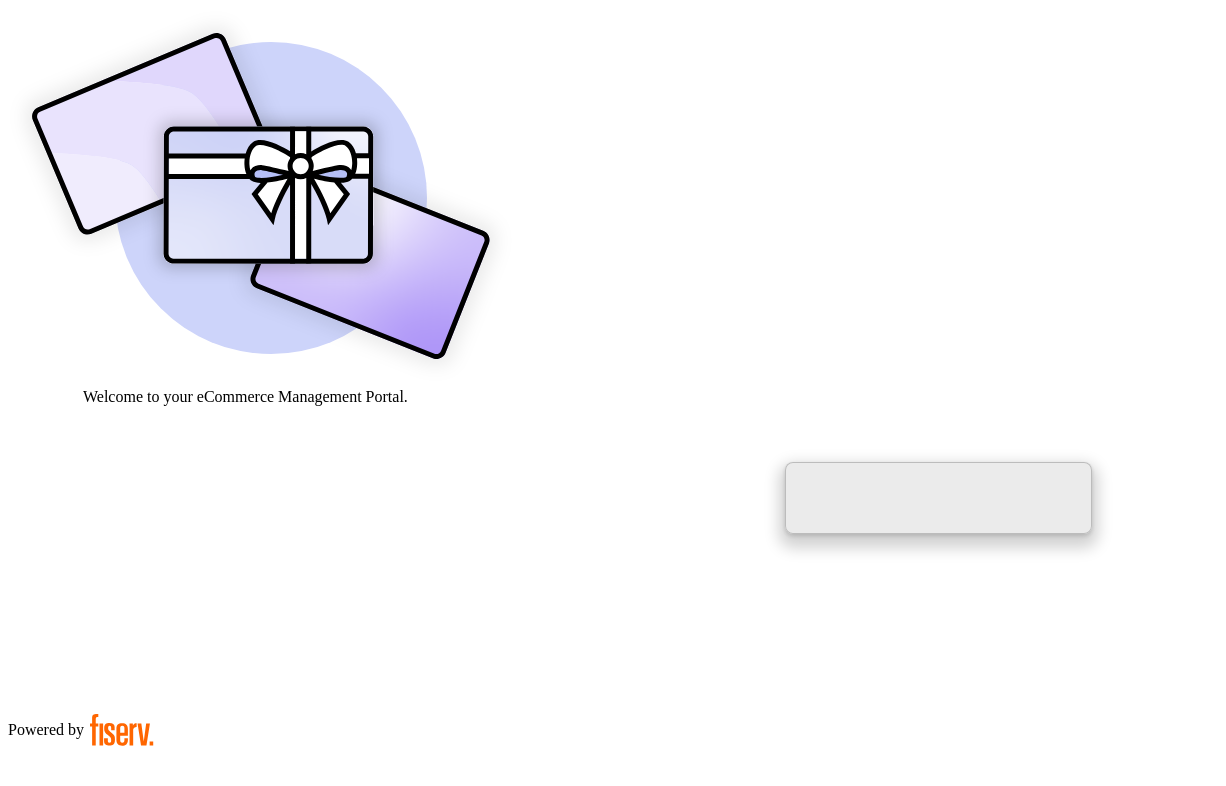 click on "Welcome to your eCommerce Management Portal. Sign In [PASSWORD] Continue Forget your password ? Click here. Powered by" at bounding box center (613, 808) 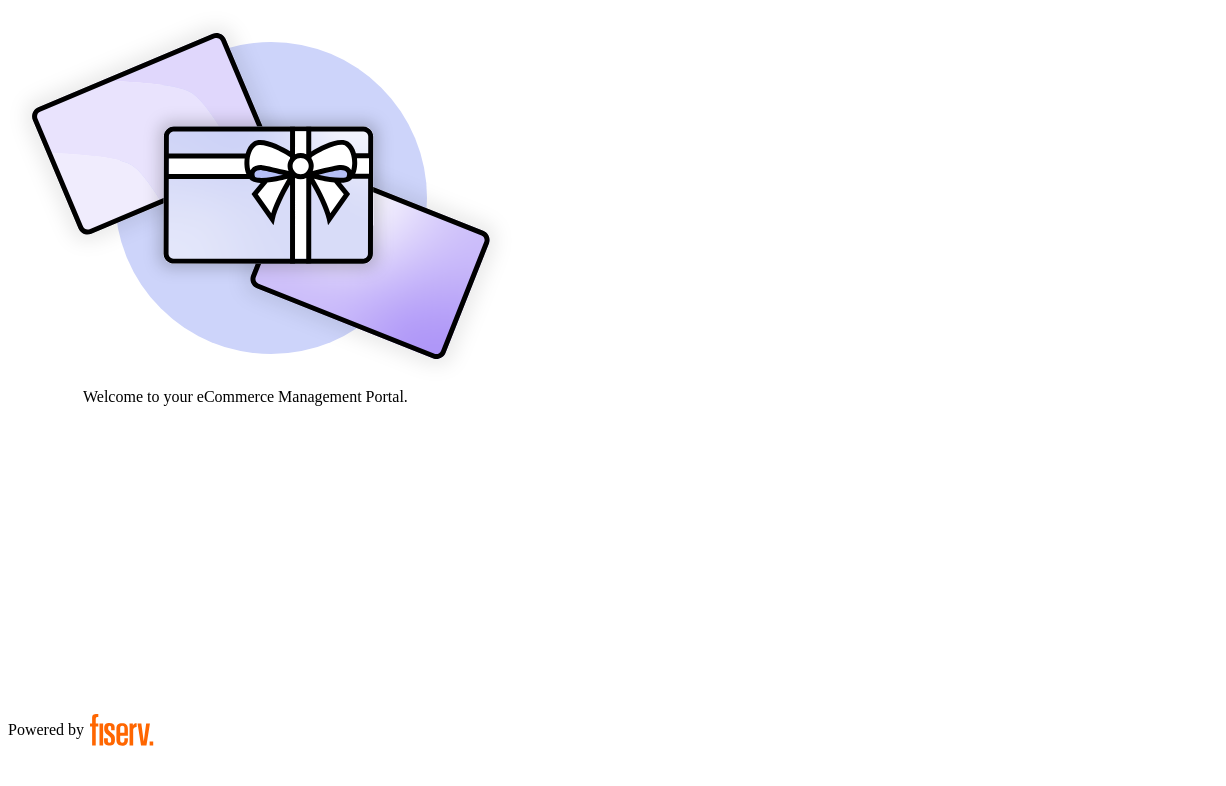 click on "Continue" at bounding box center [42, 980] 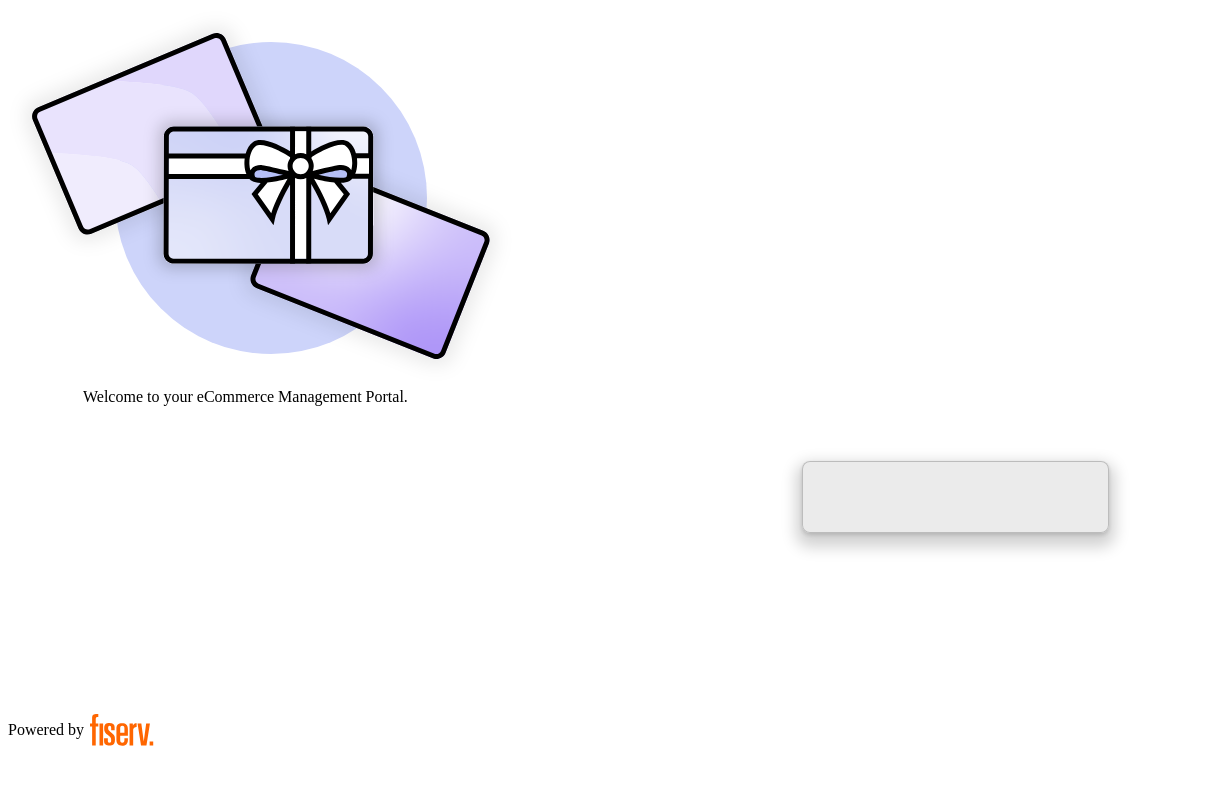 paste on "*" 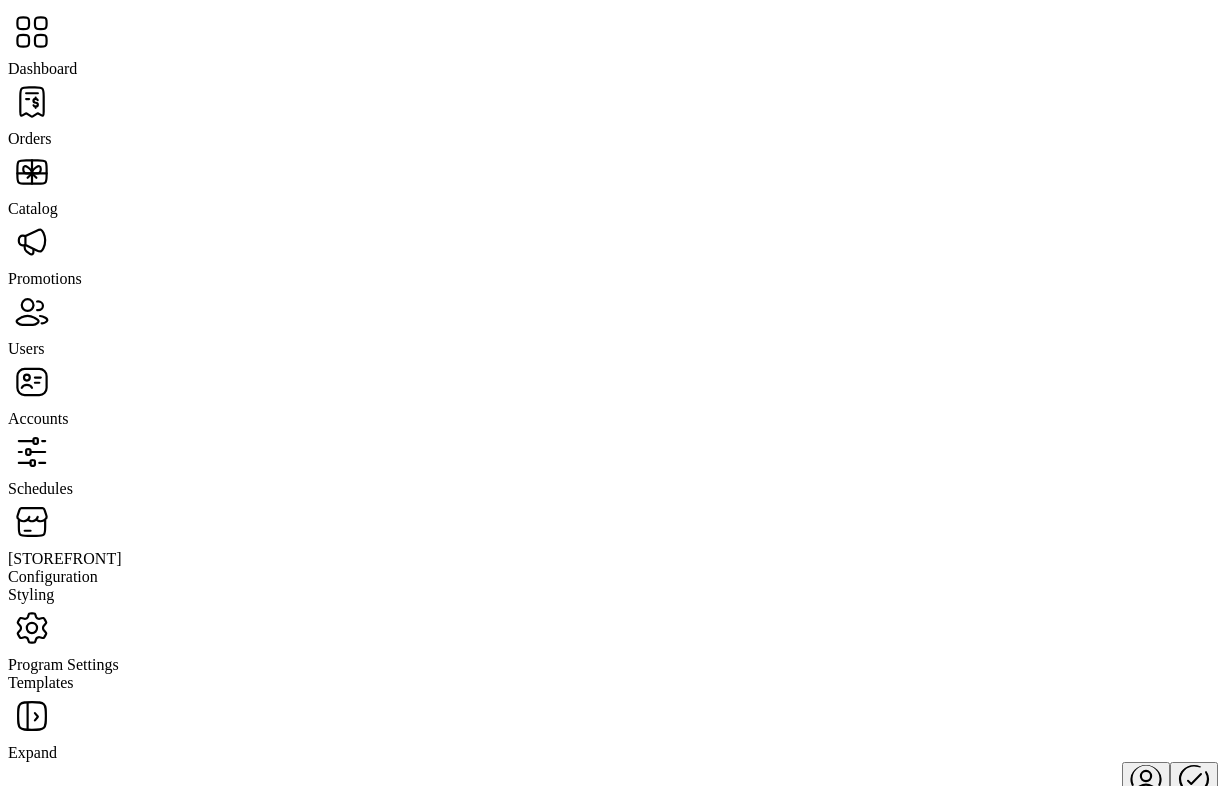 click at bounding box center (32, 102) 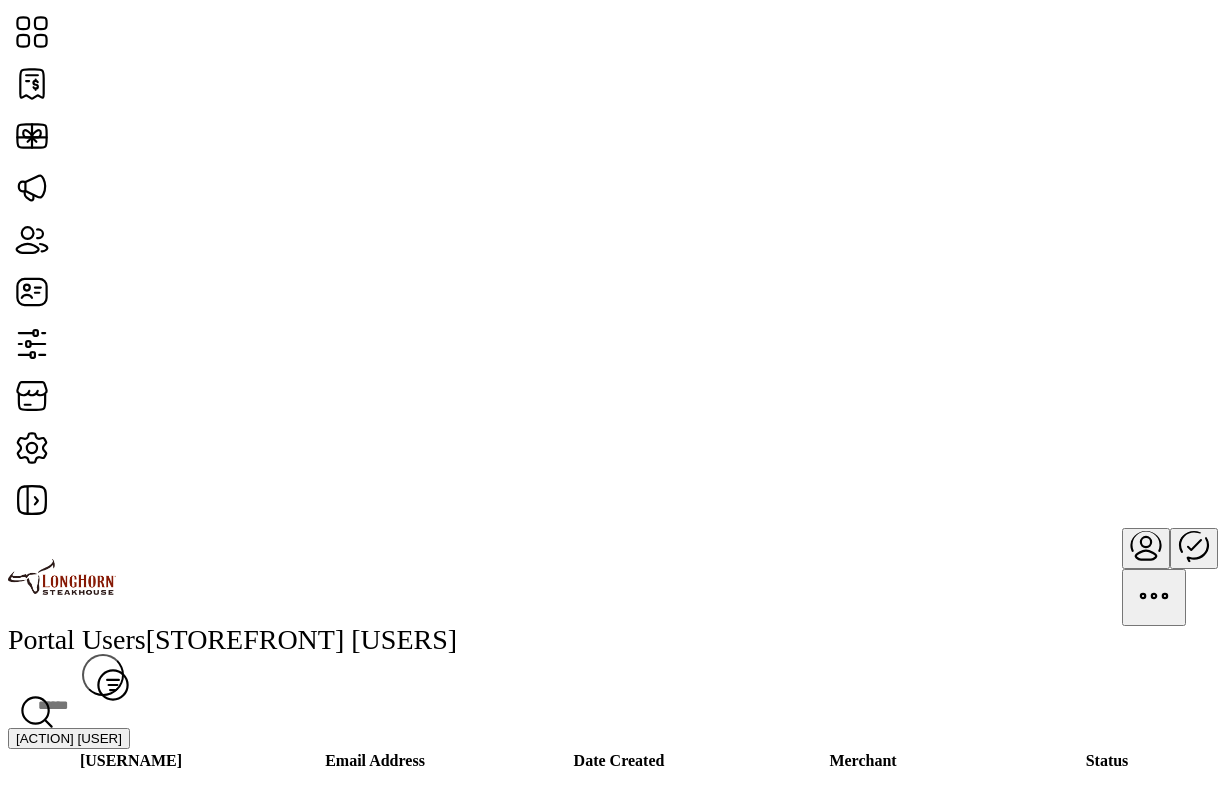 click on "[ACTION] [USER]" at bounding box center (69, 738) 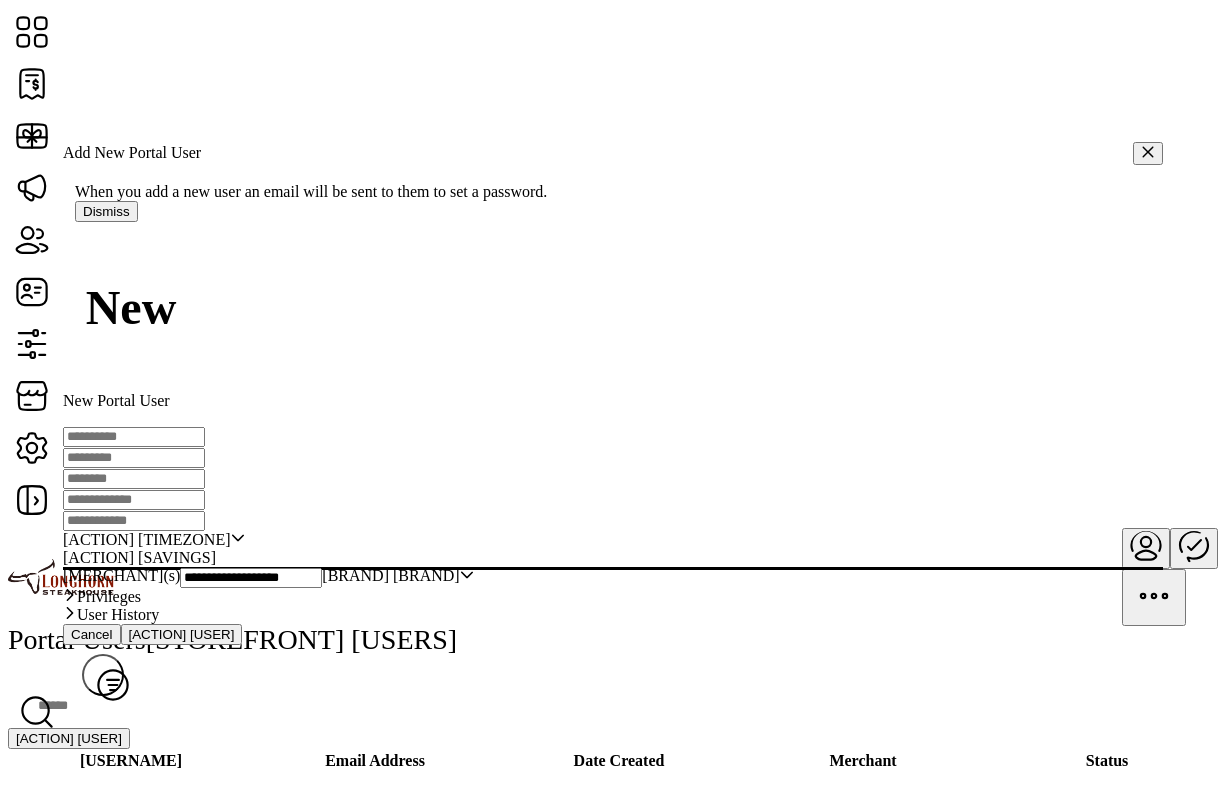 click at bounding box center [134, 437] 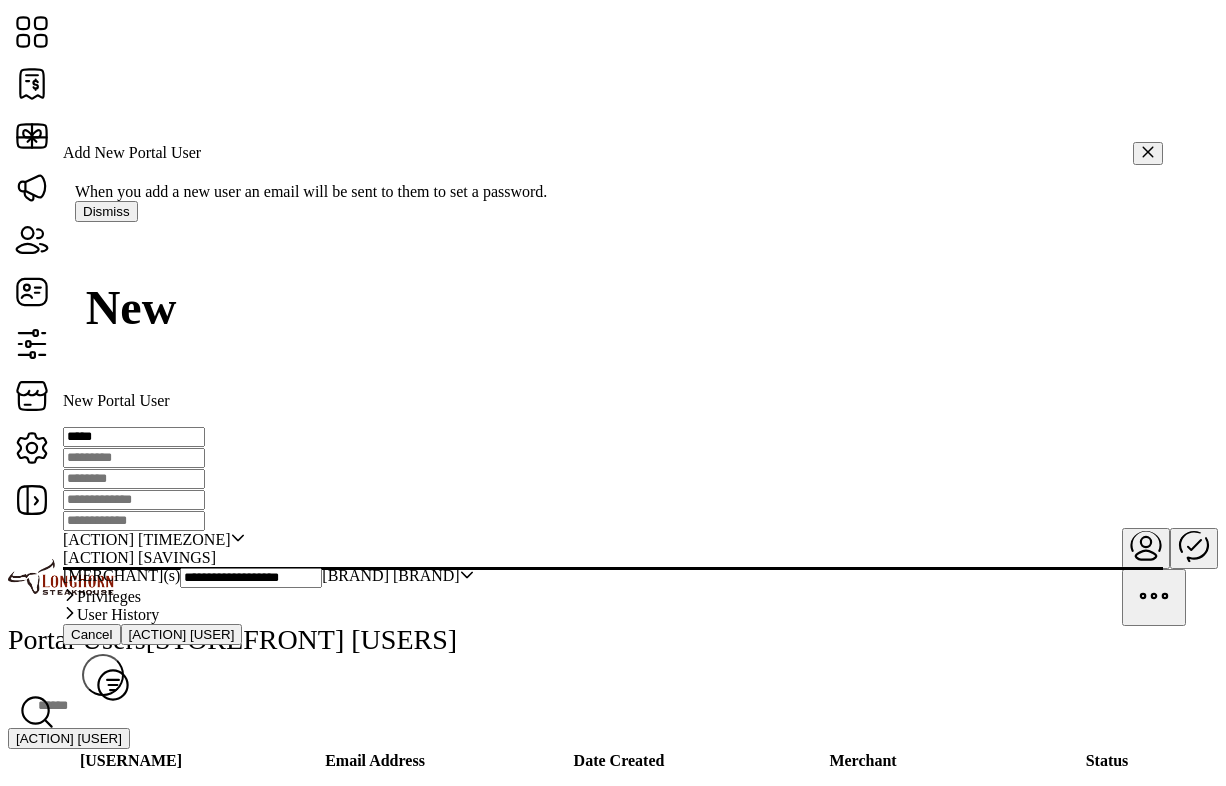 type on "*****" 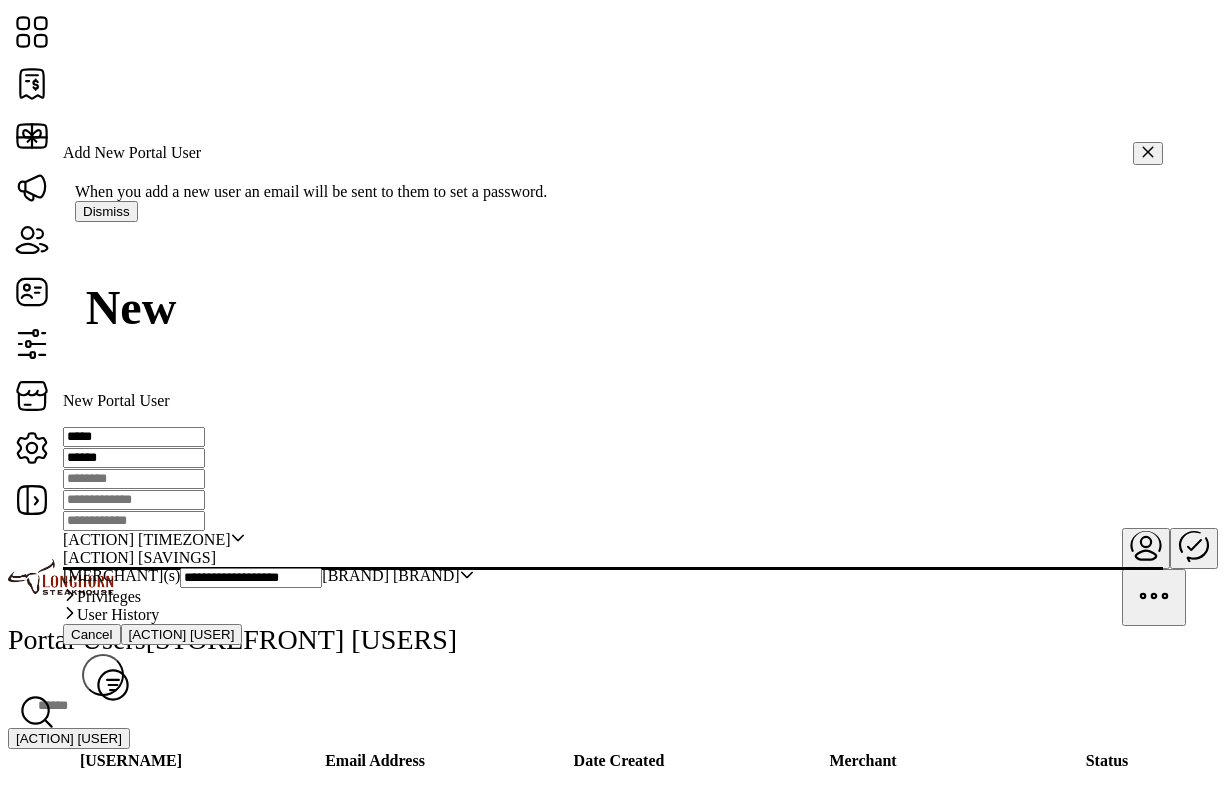 type on "******" 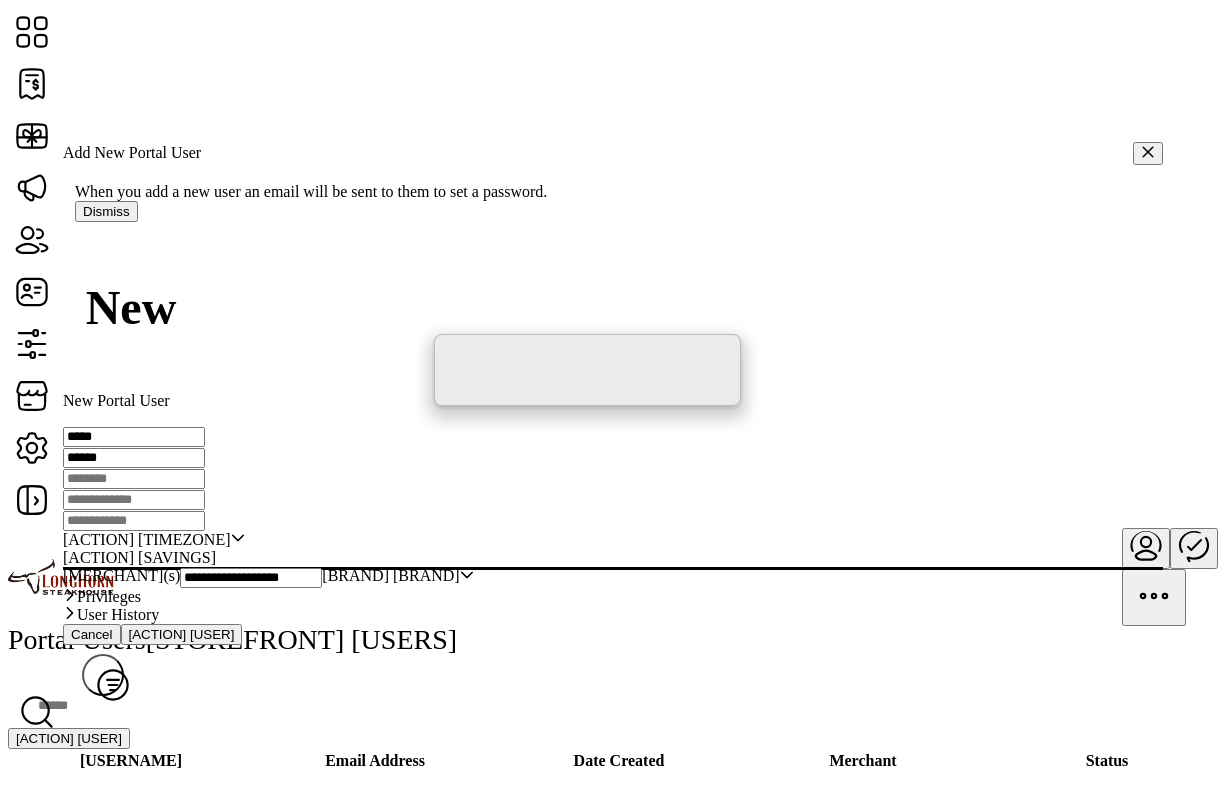 paste on "******" 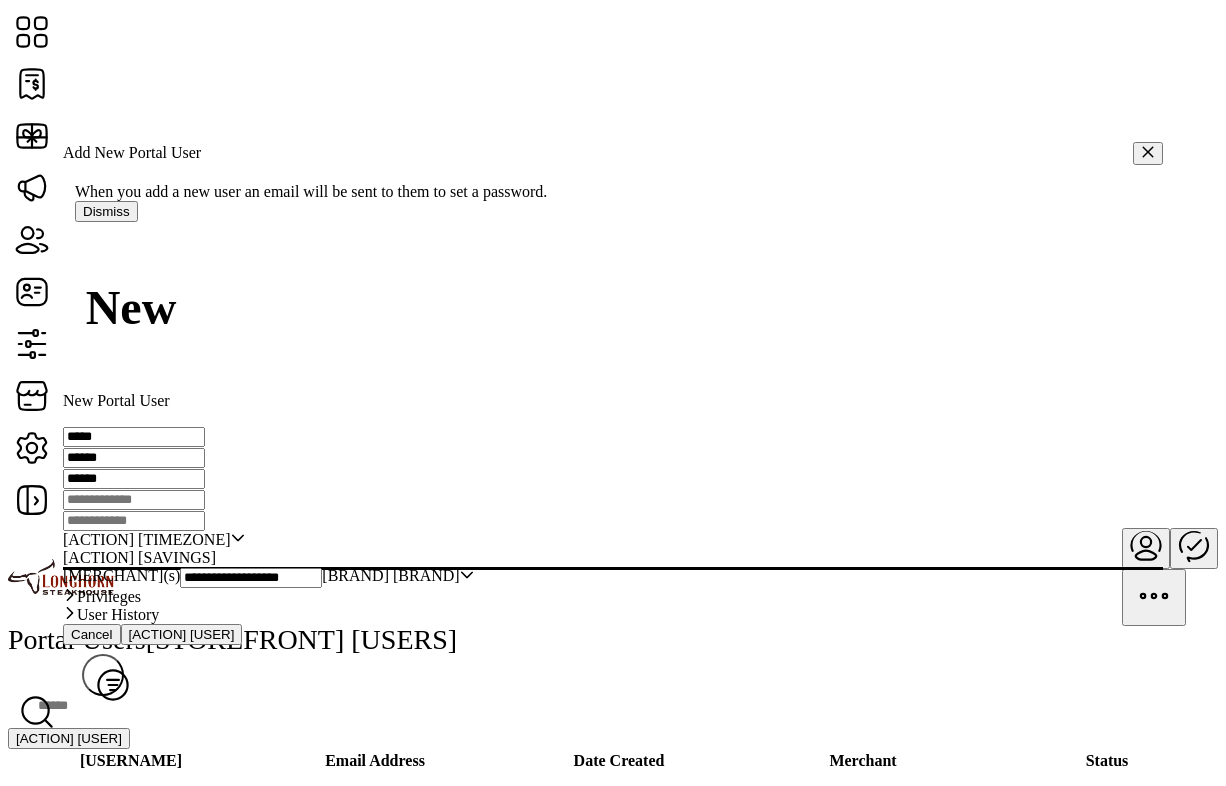 paste on "*******" 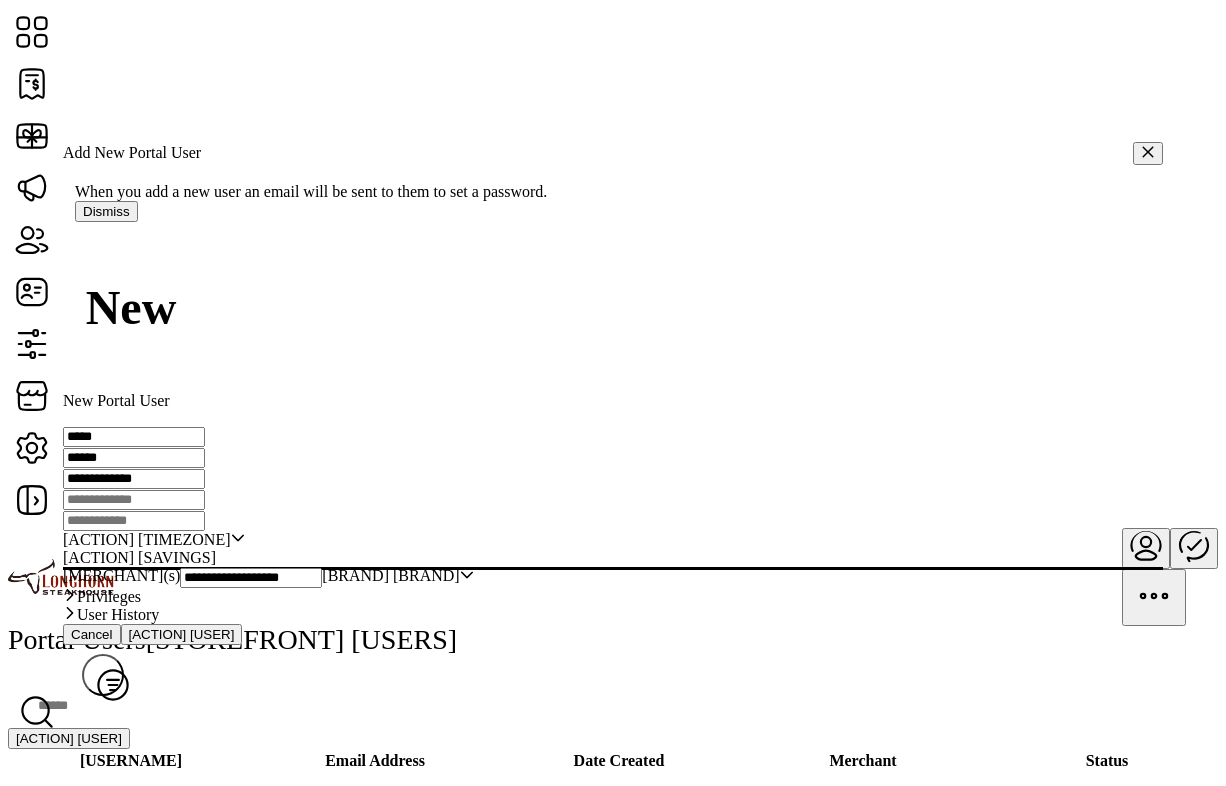paste 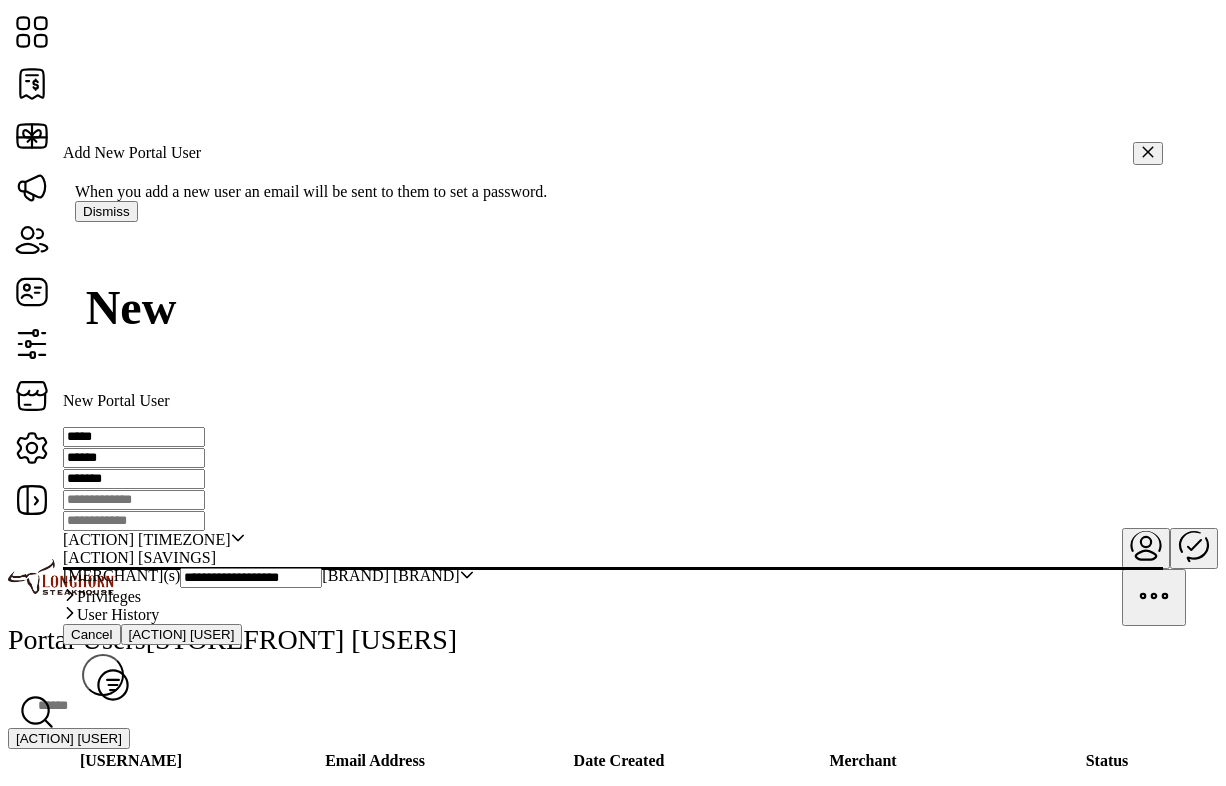 click on "*******" at bounding box center (134, 479) 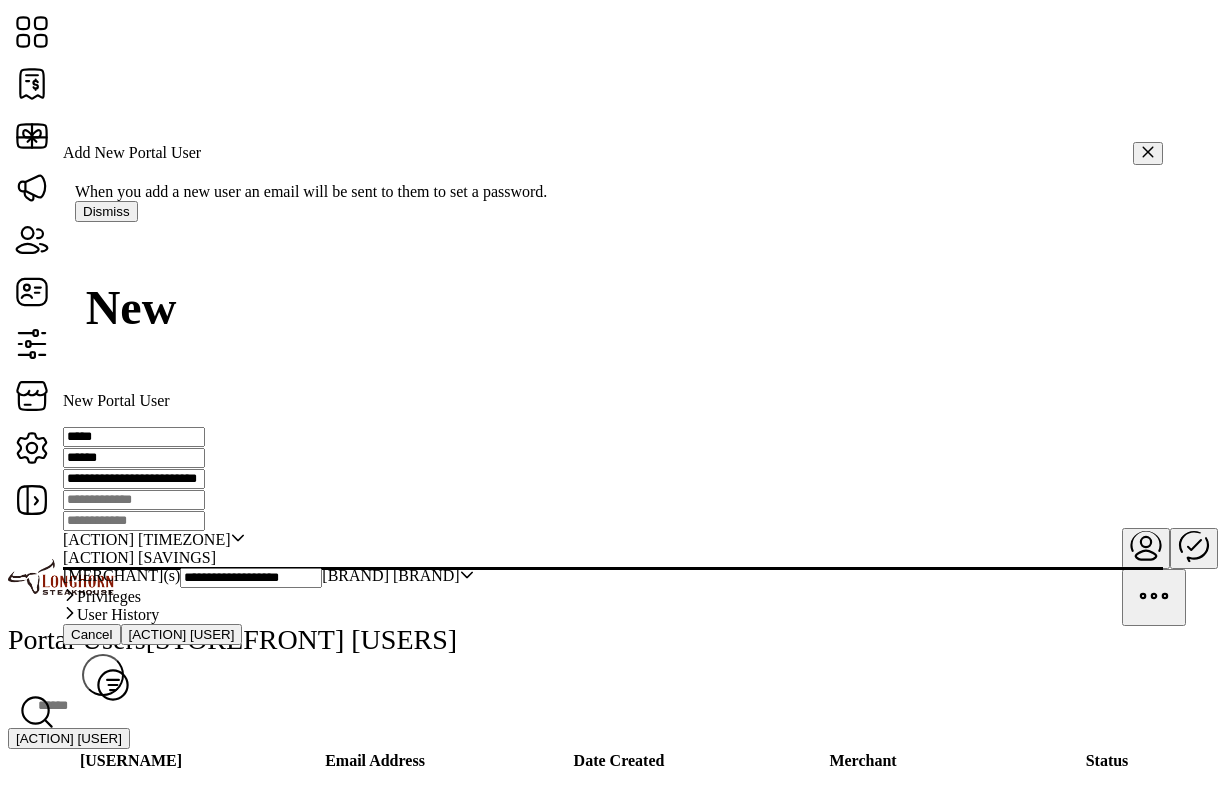 type on "**********" 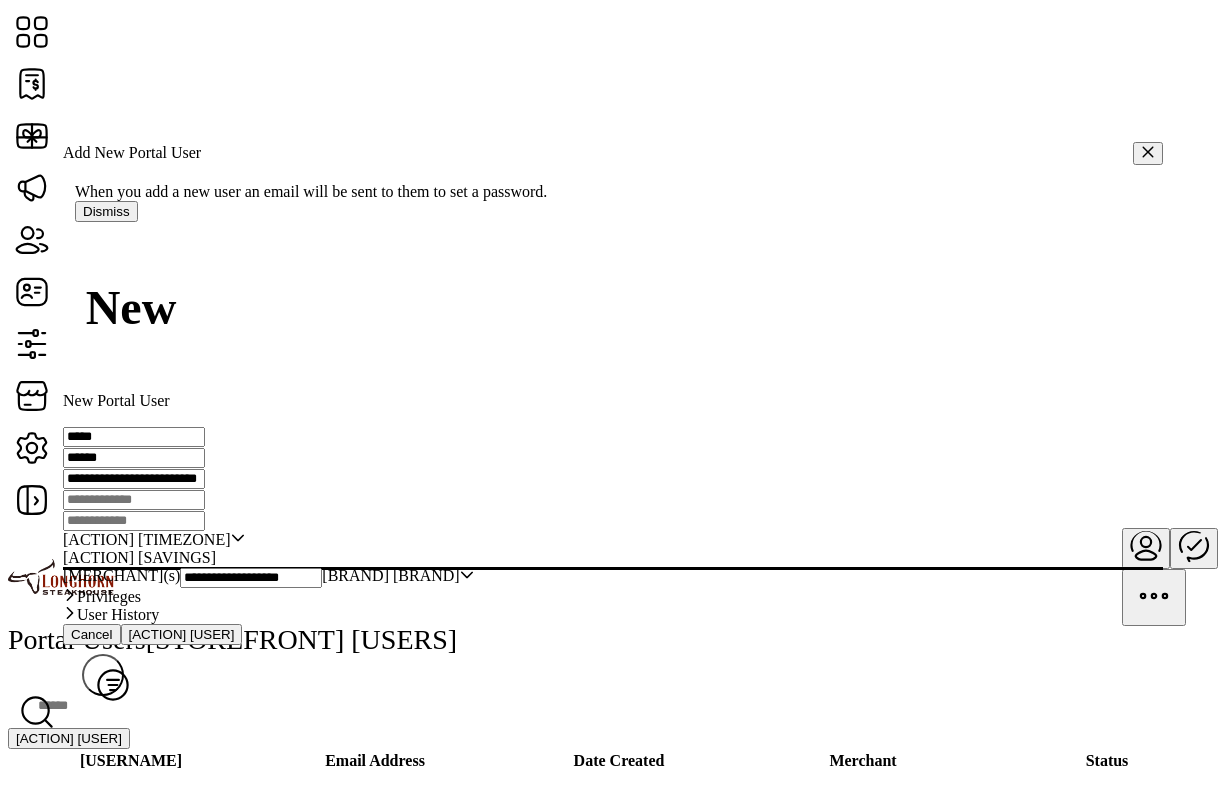 click at bounding box center (134, 500) 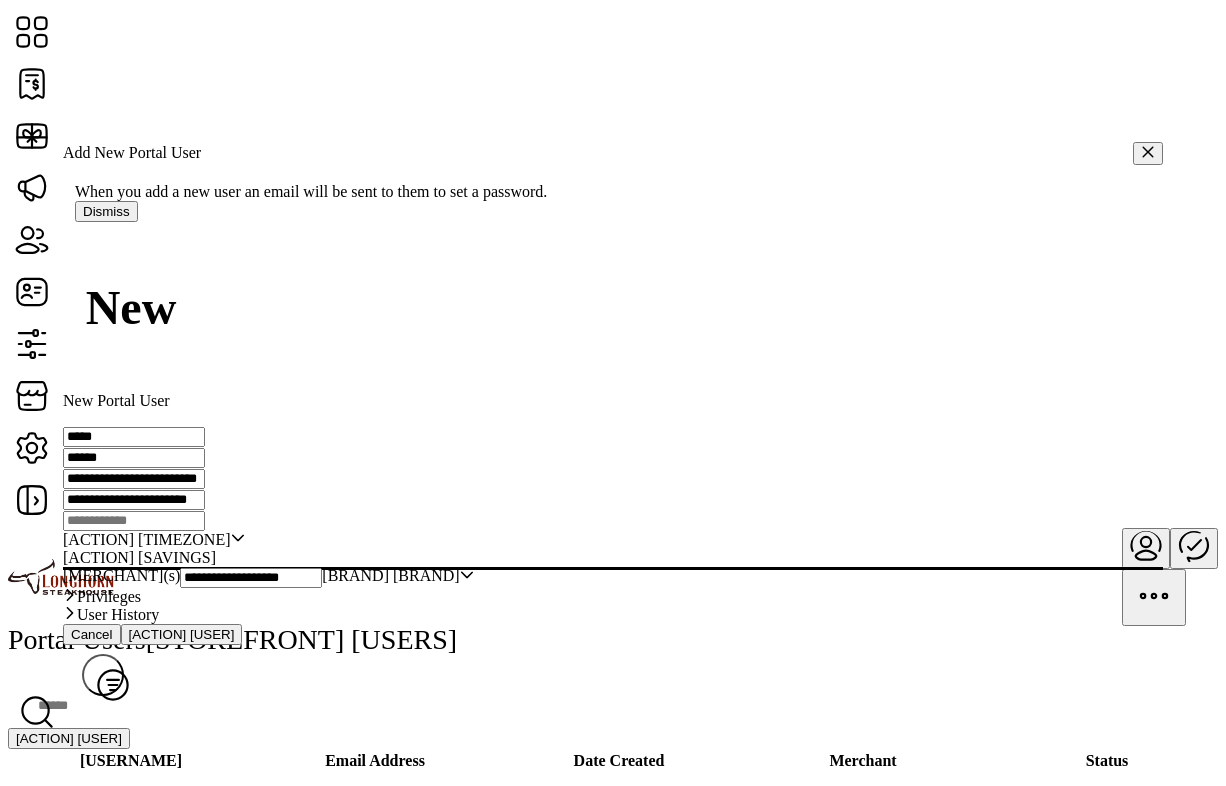 type on "**********" 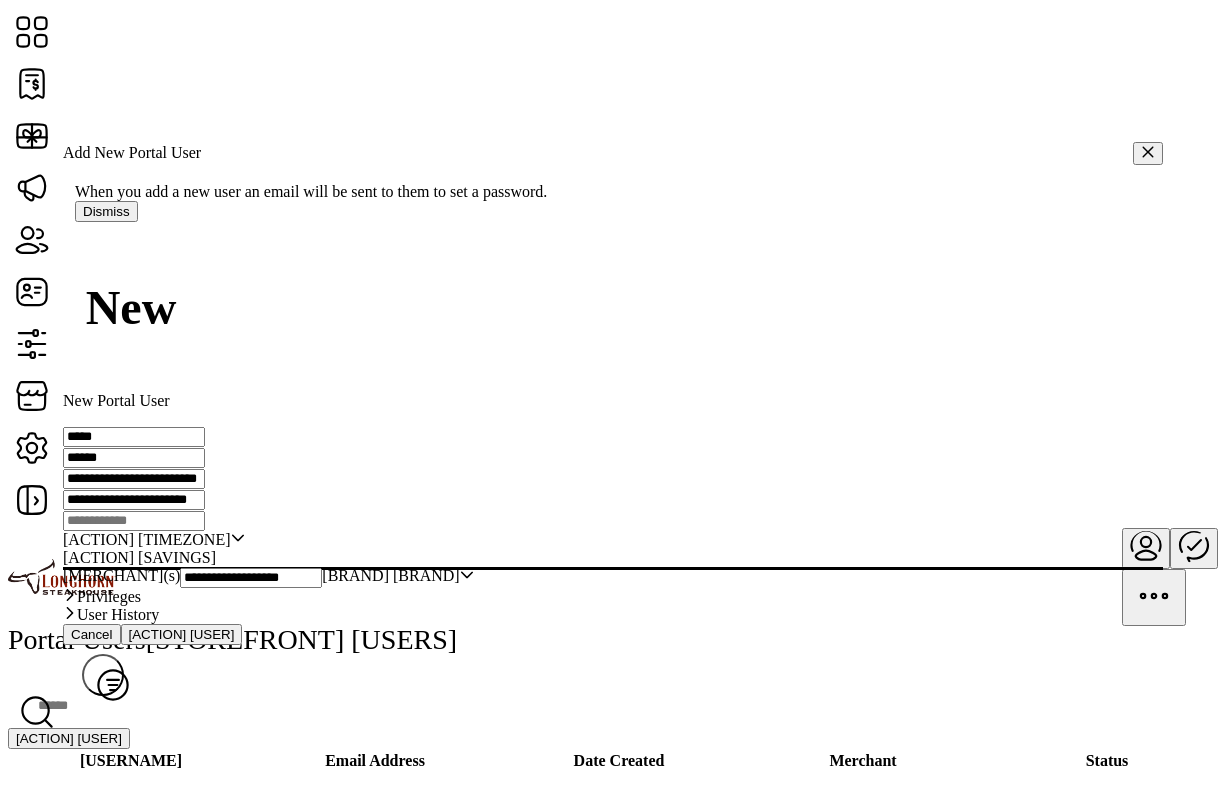 click on "[ACTION] [TIMEZONE]" at bounding box center (147, 540) 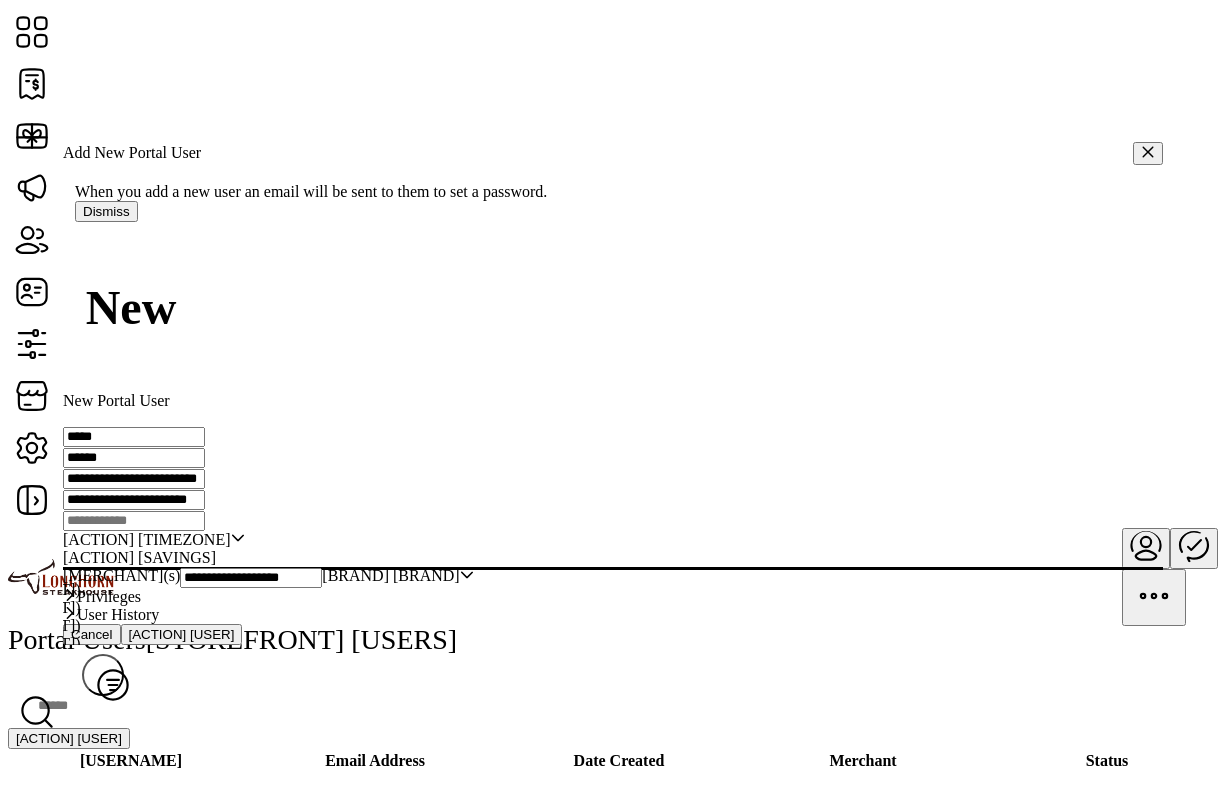 click on "[TIMEZONE] - [CITY] ([GMT])" at bounding box center (-27, 625) 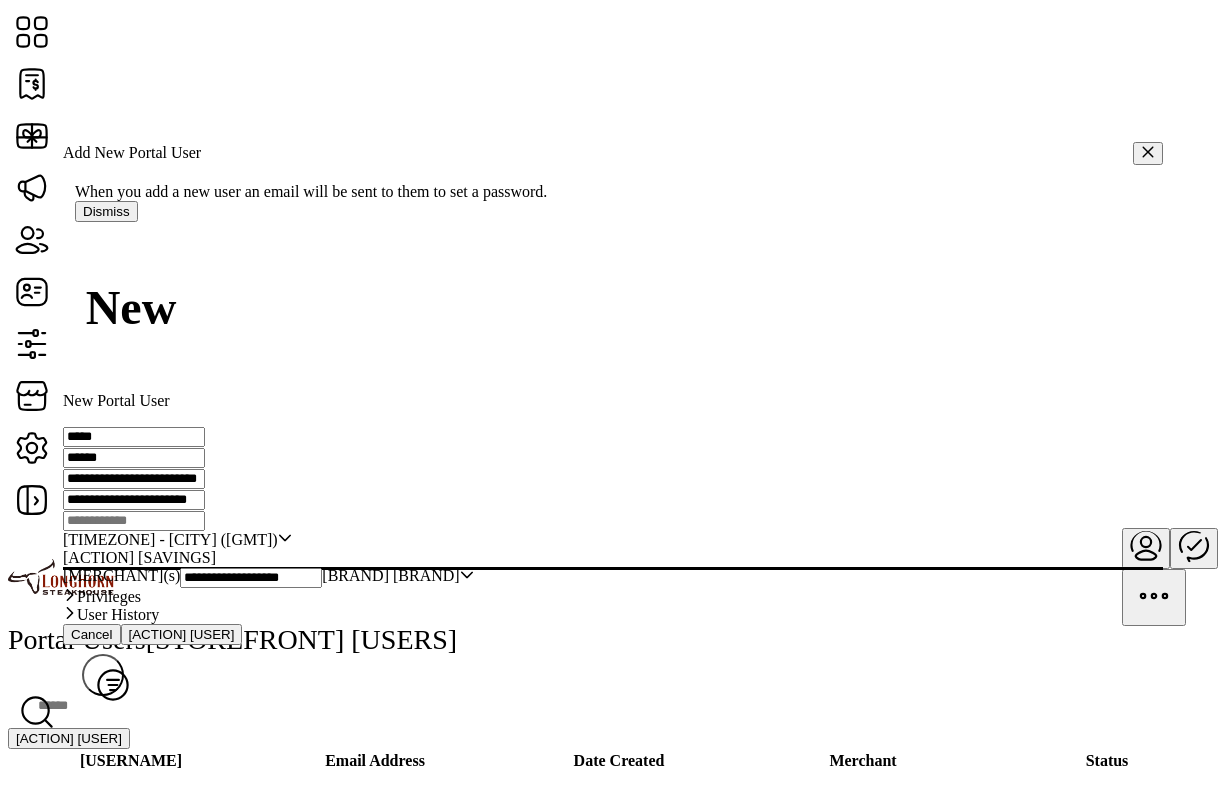 click at bounding box center [219, 558] 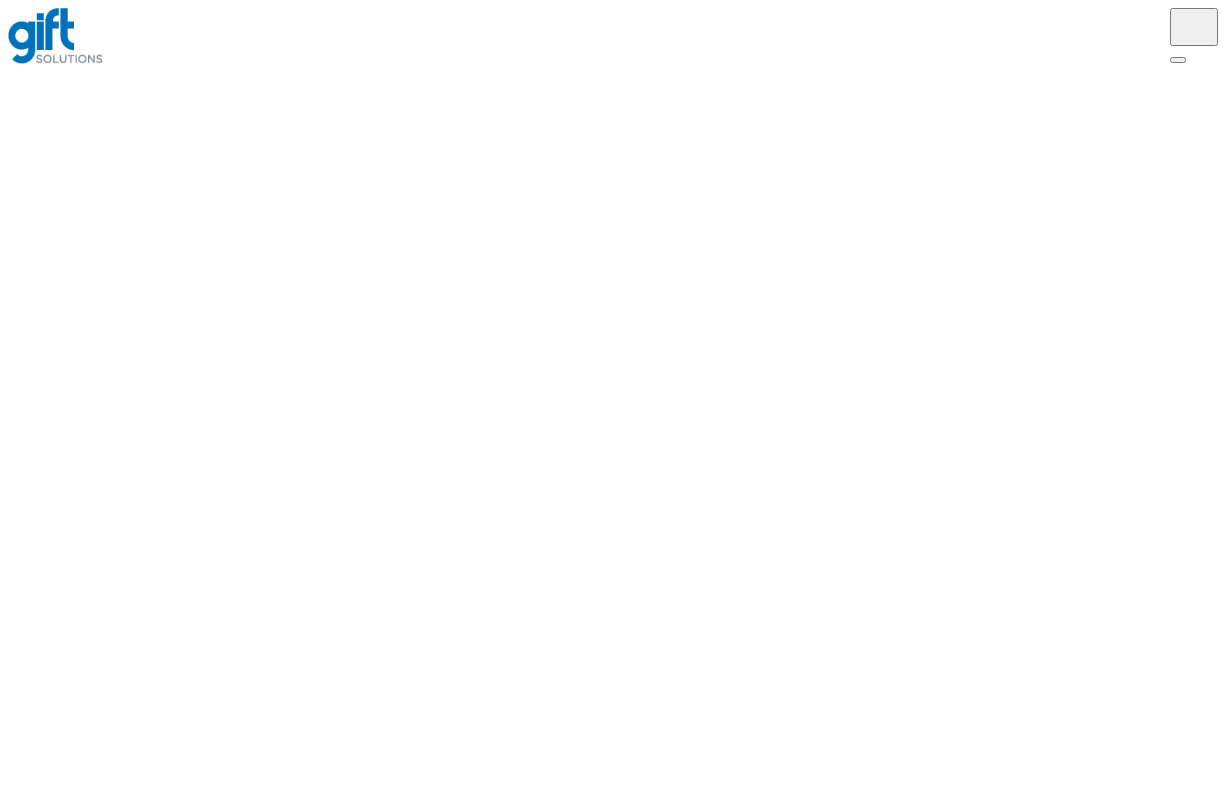 scroll, scrollTop: 0, scrollLeft: 0, axis: both 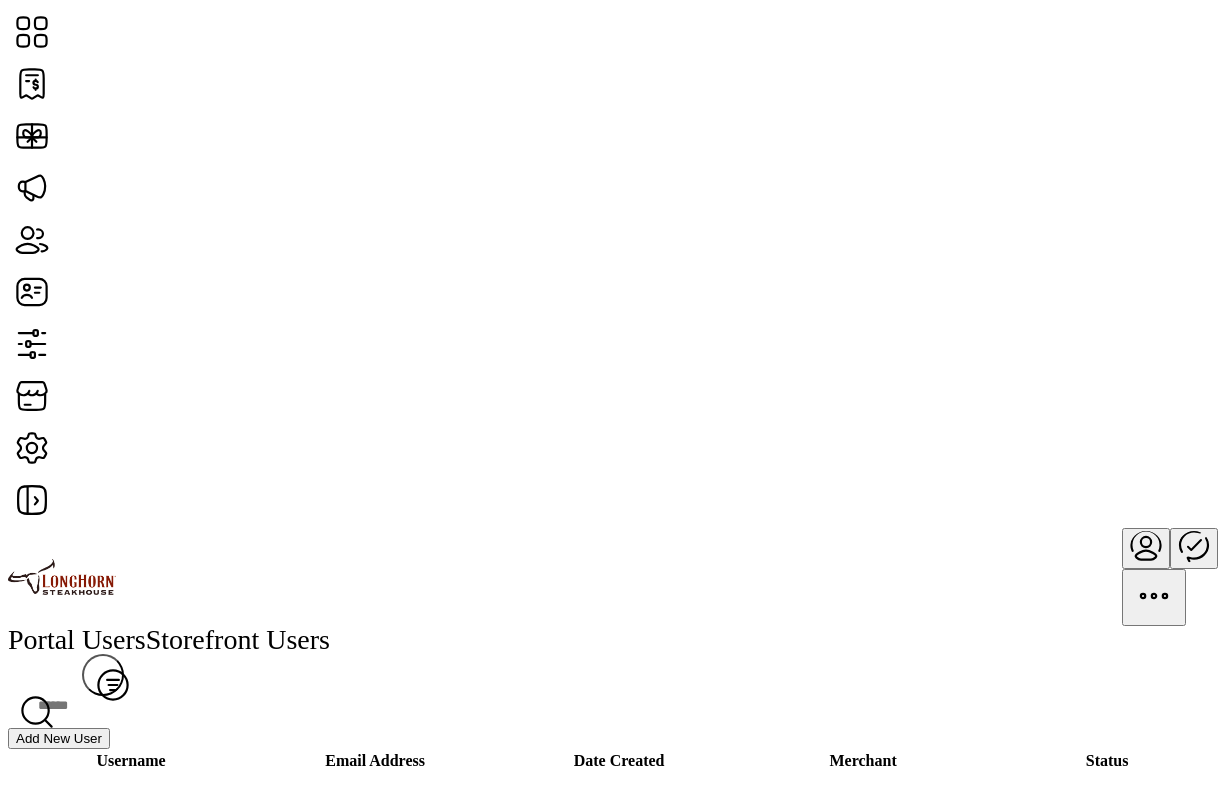 click at bounding box center [1146, 545] 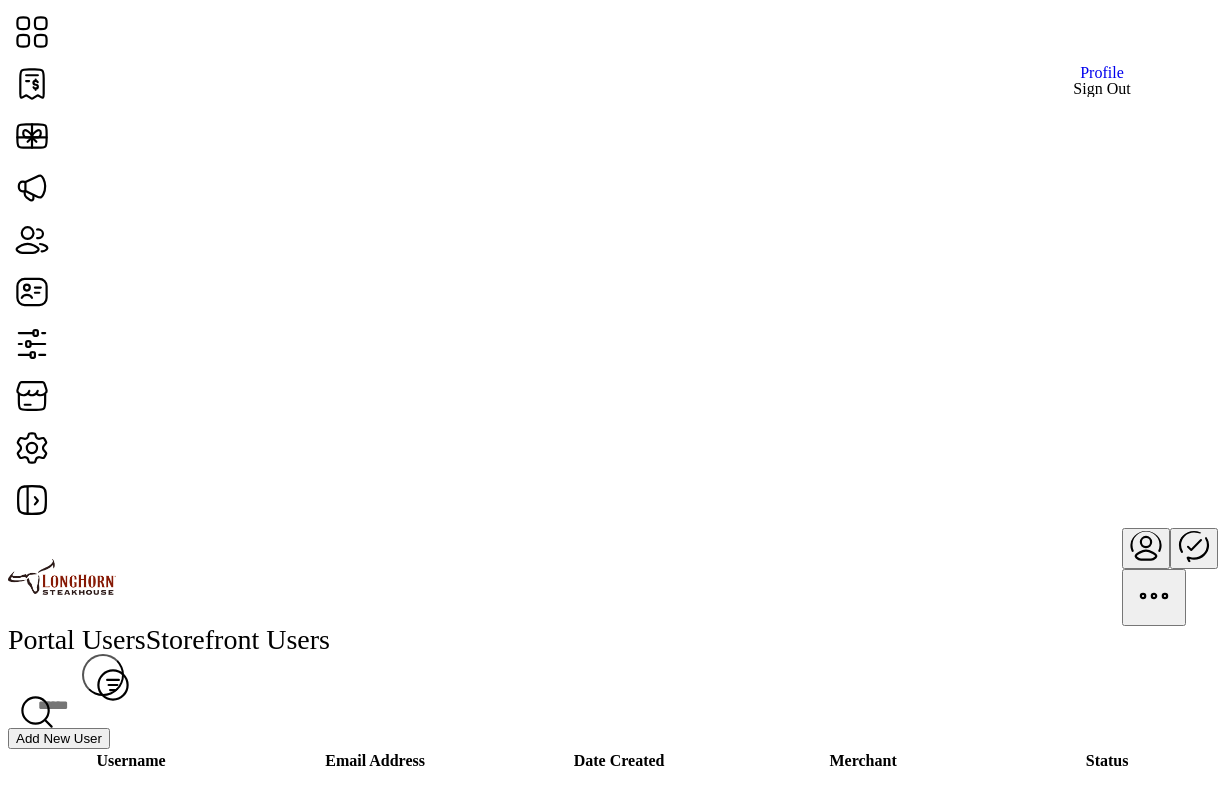 click on "Sign Out" at bounding box center [1102, 89] 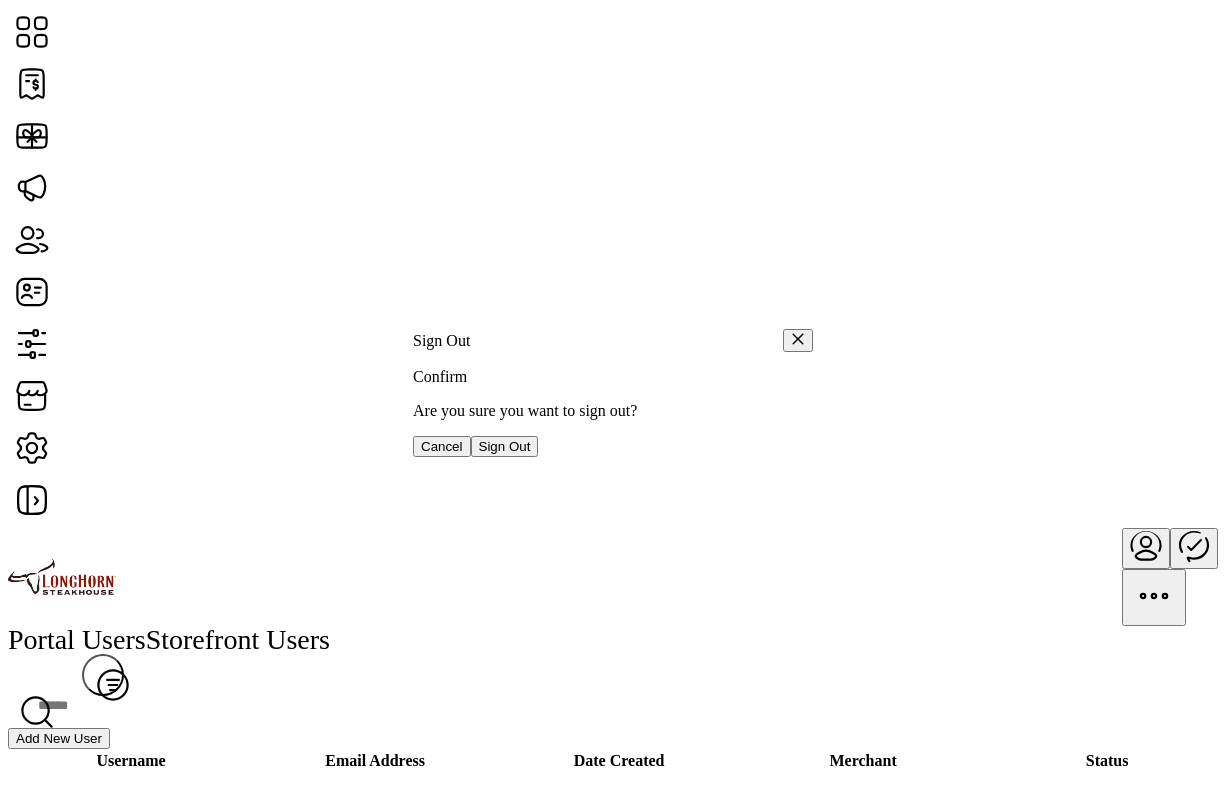 click on "Sign Out" at bounding box center (505, 446) 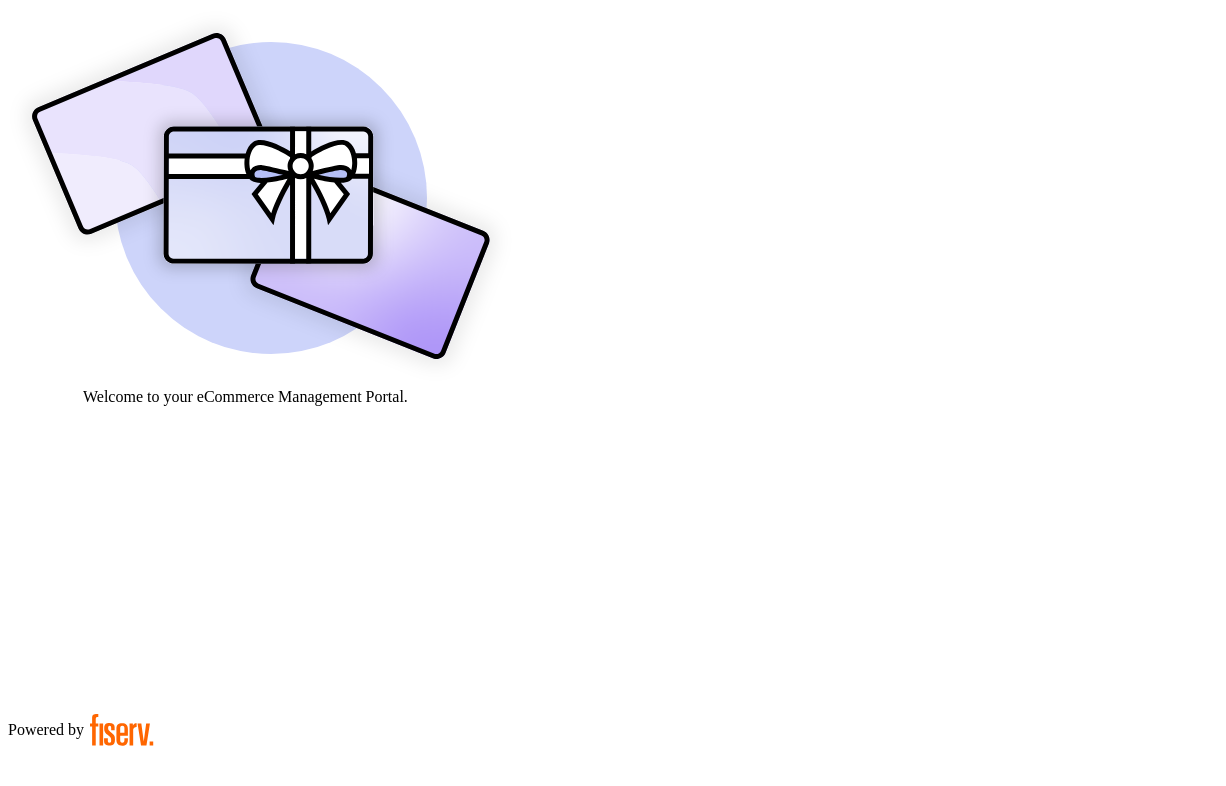 click at bounding box center (79, 909) 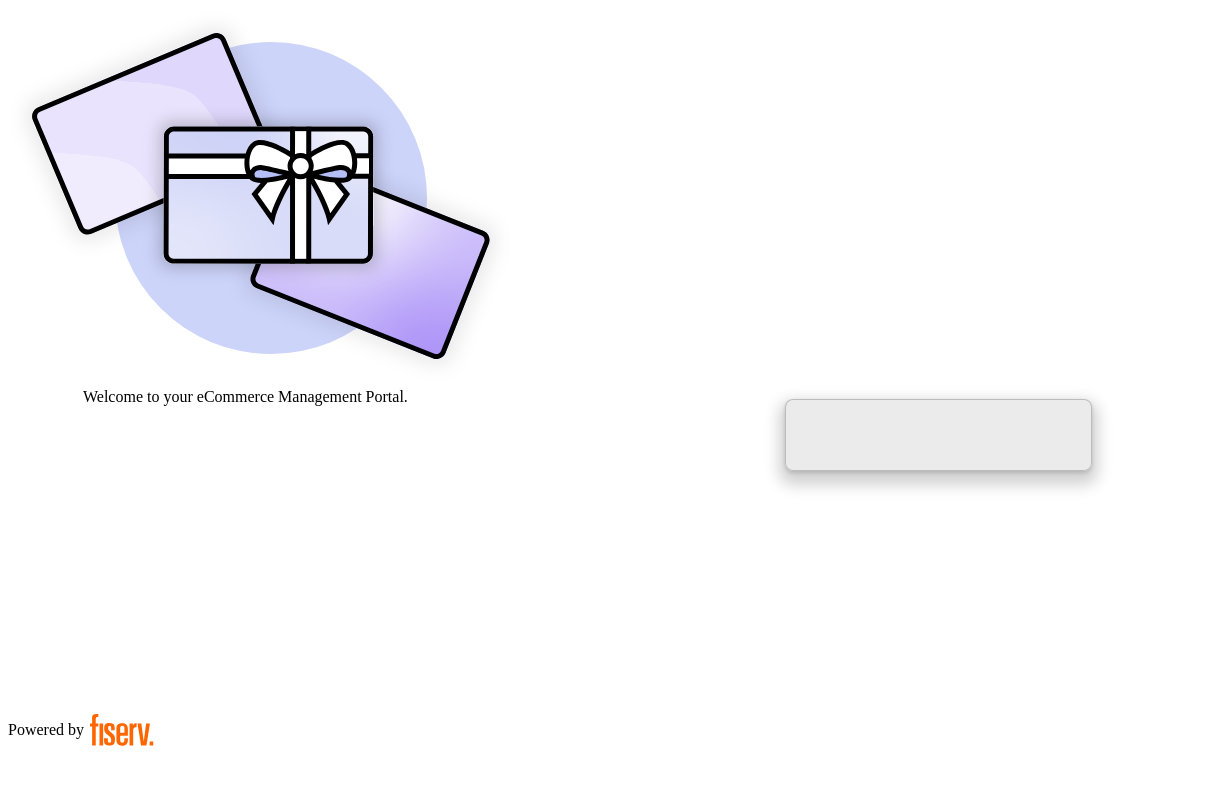 paste on "**********" 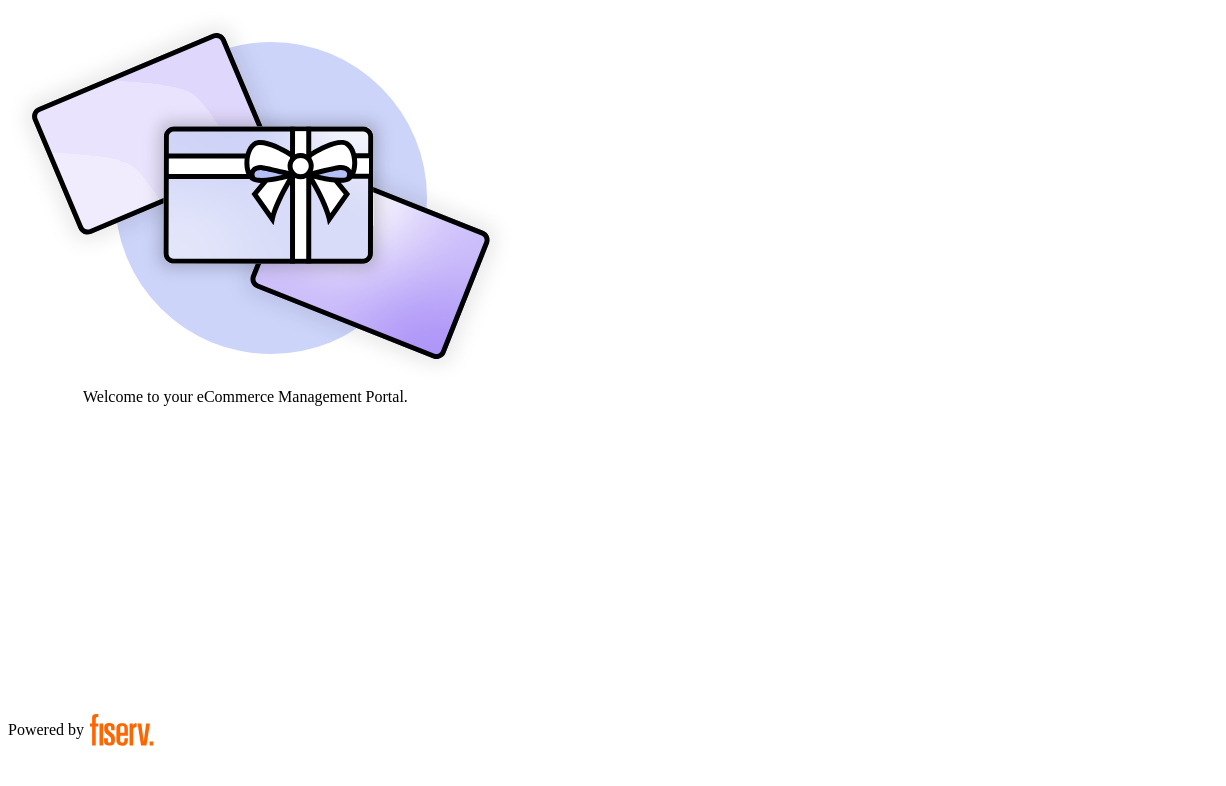 type on "**********" 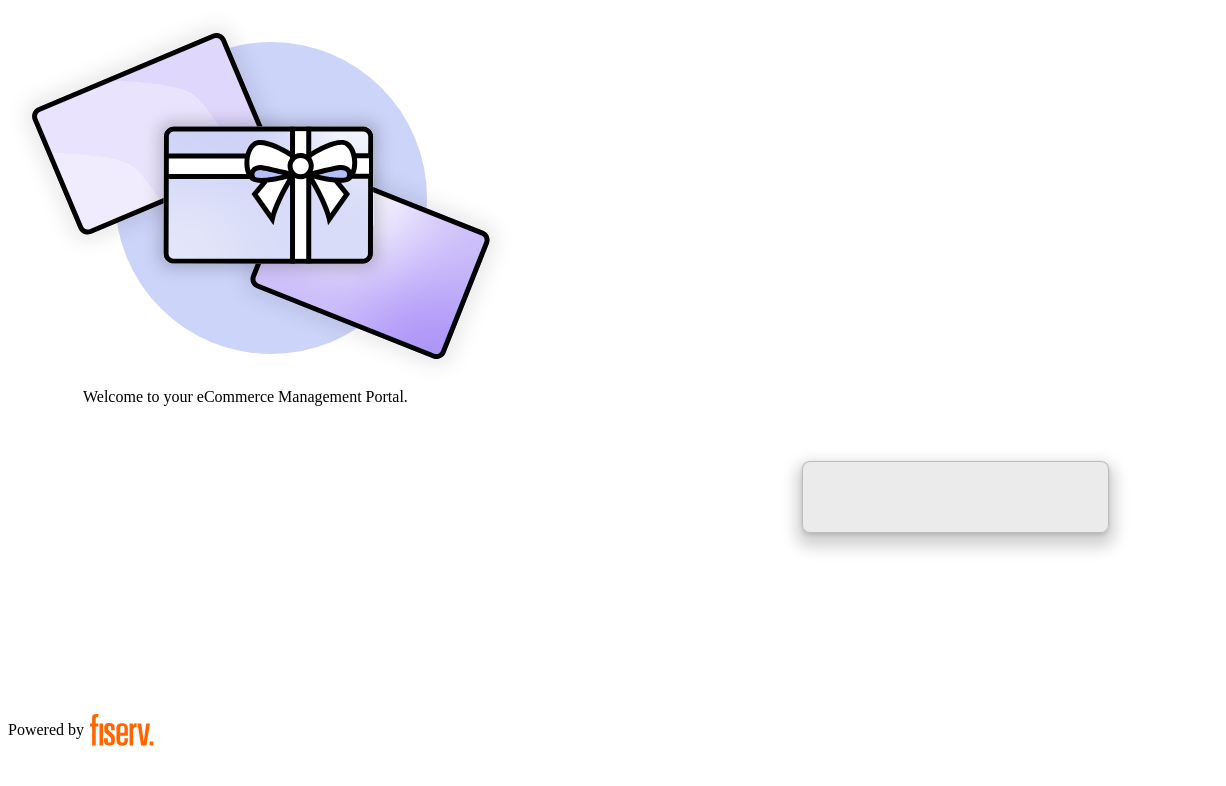 click at bounding box center (79, 959) 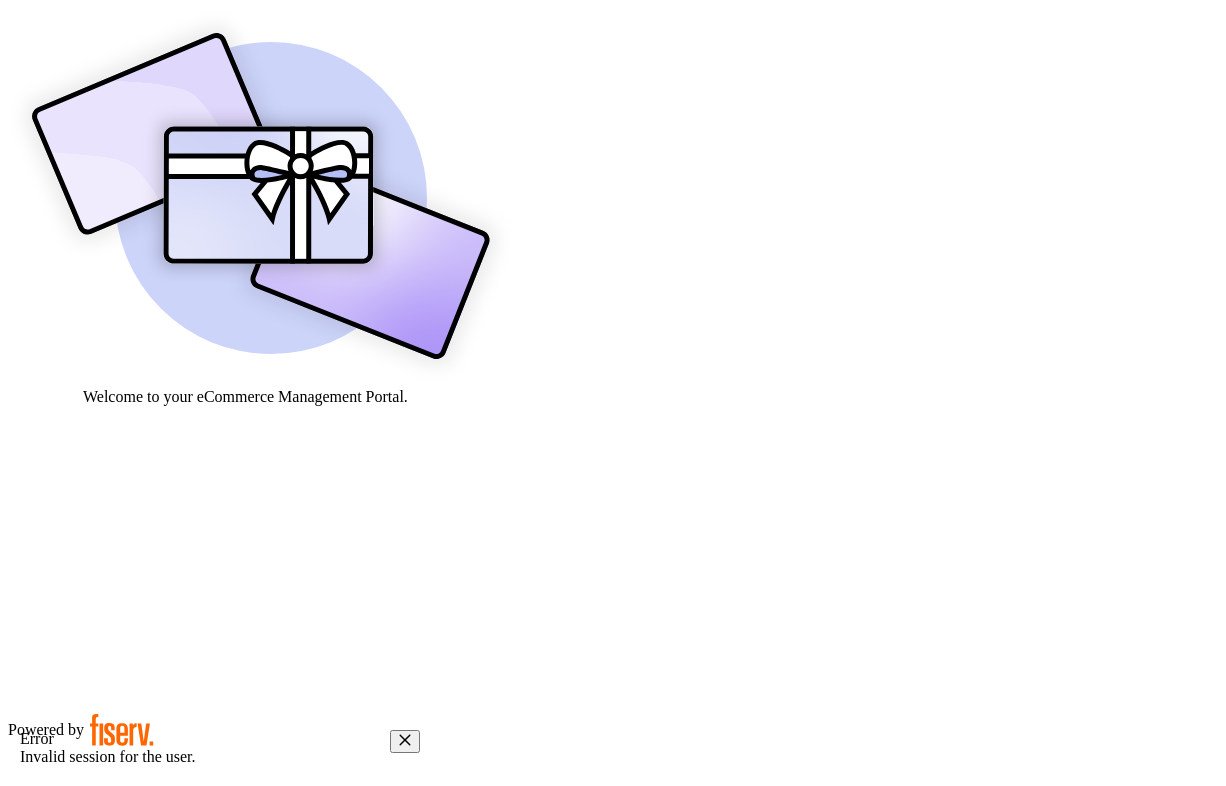 click on "Click to resend." at bounding box center (177, 1000) 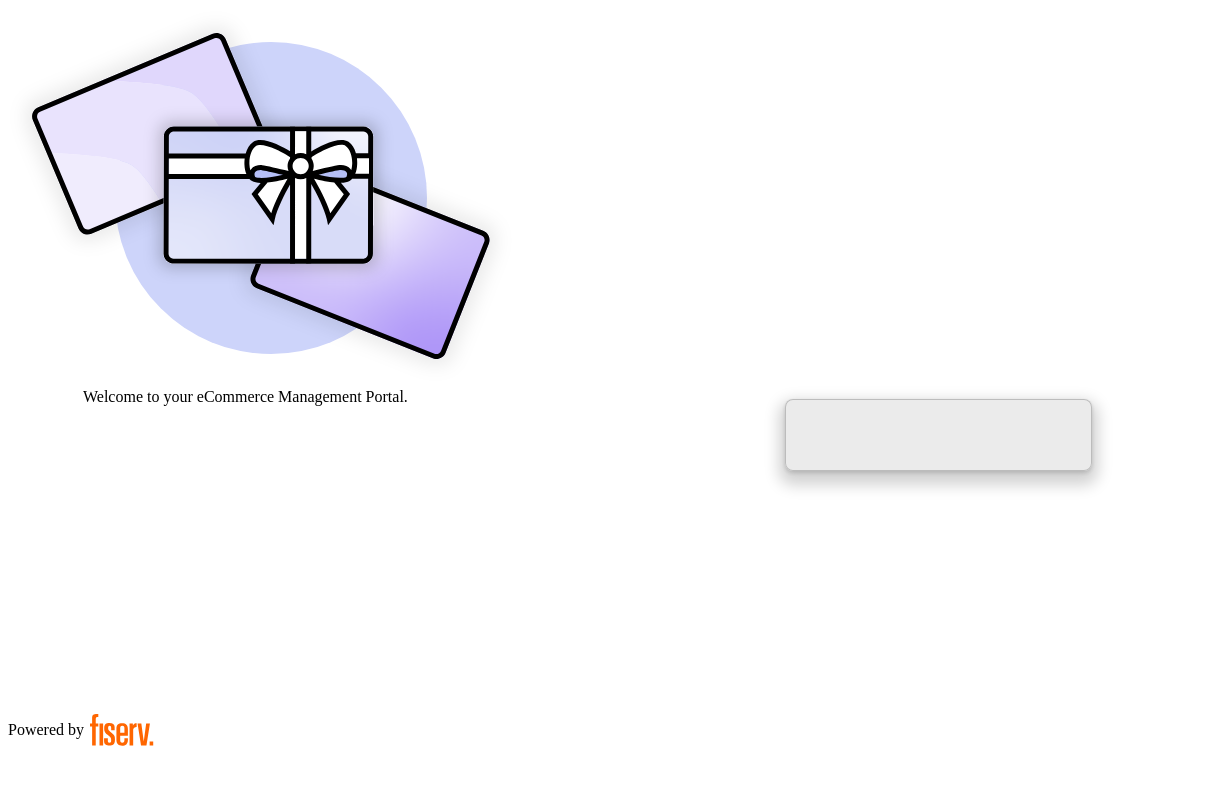 click at bounding box center [79, 909] 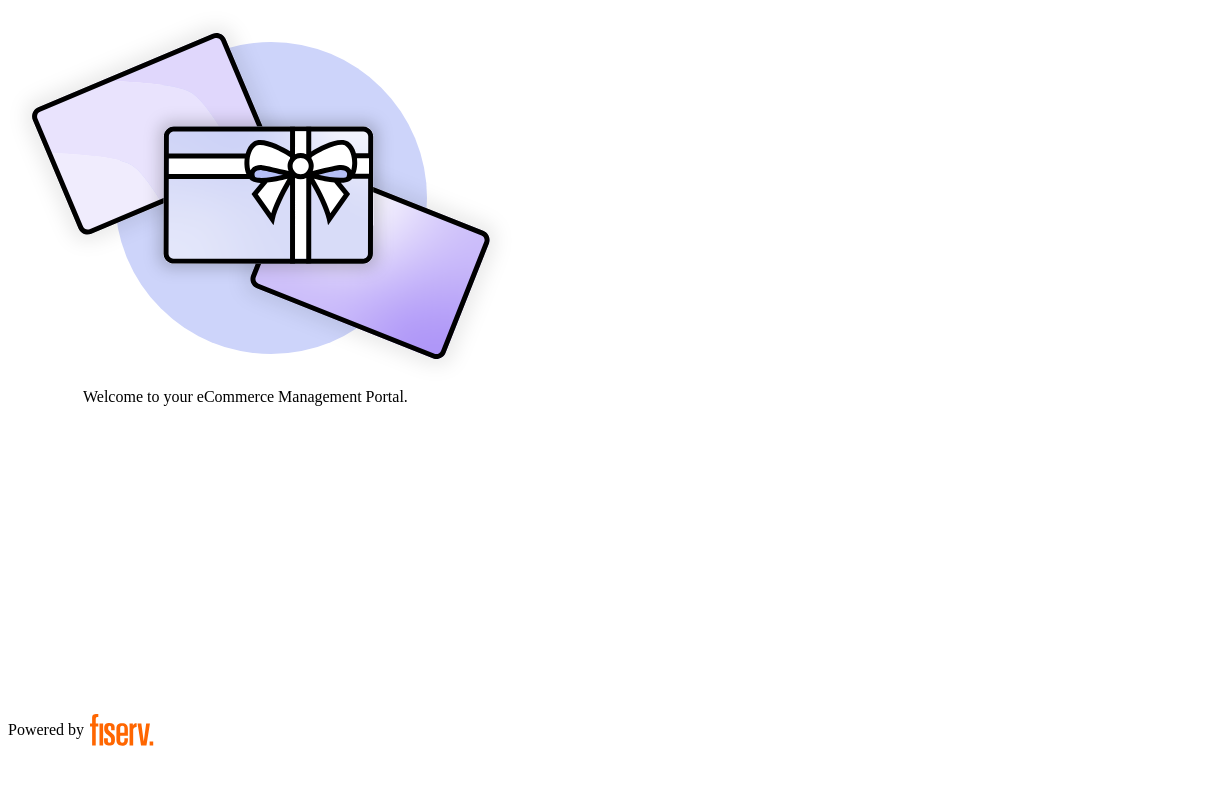 type on "**********" 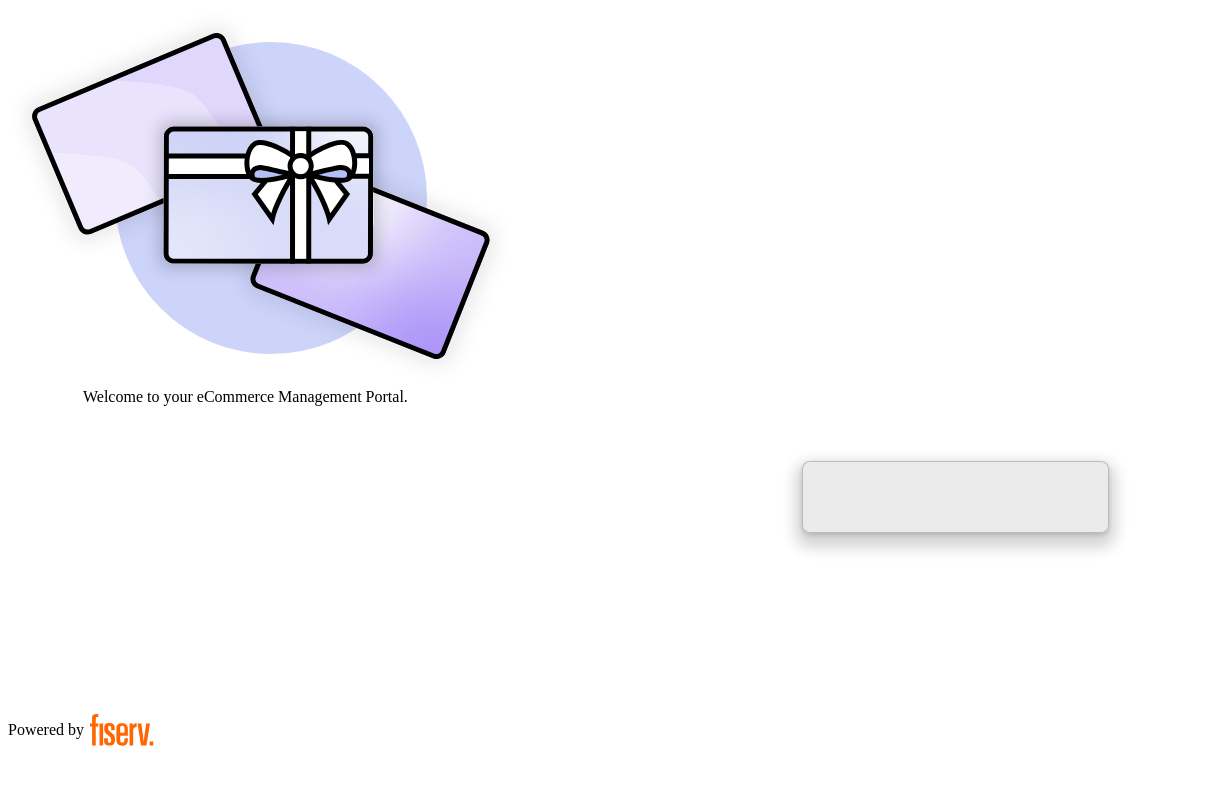 paste on "*" 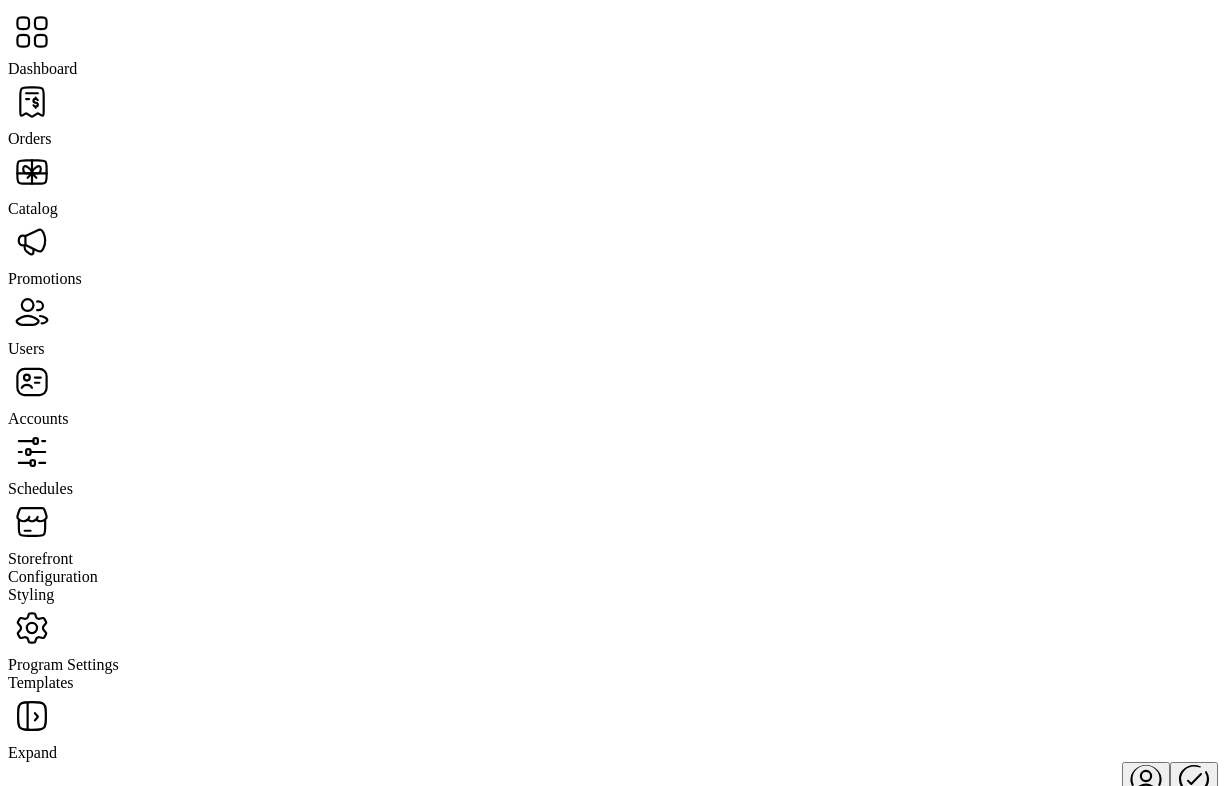 click at bounding box center [32, 102] 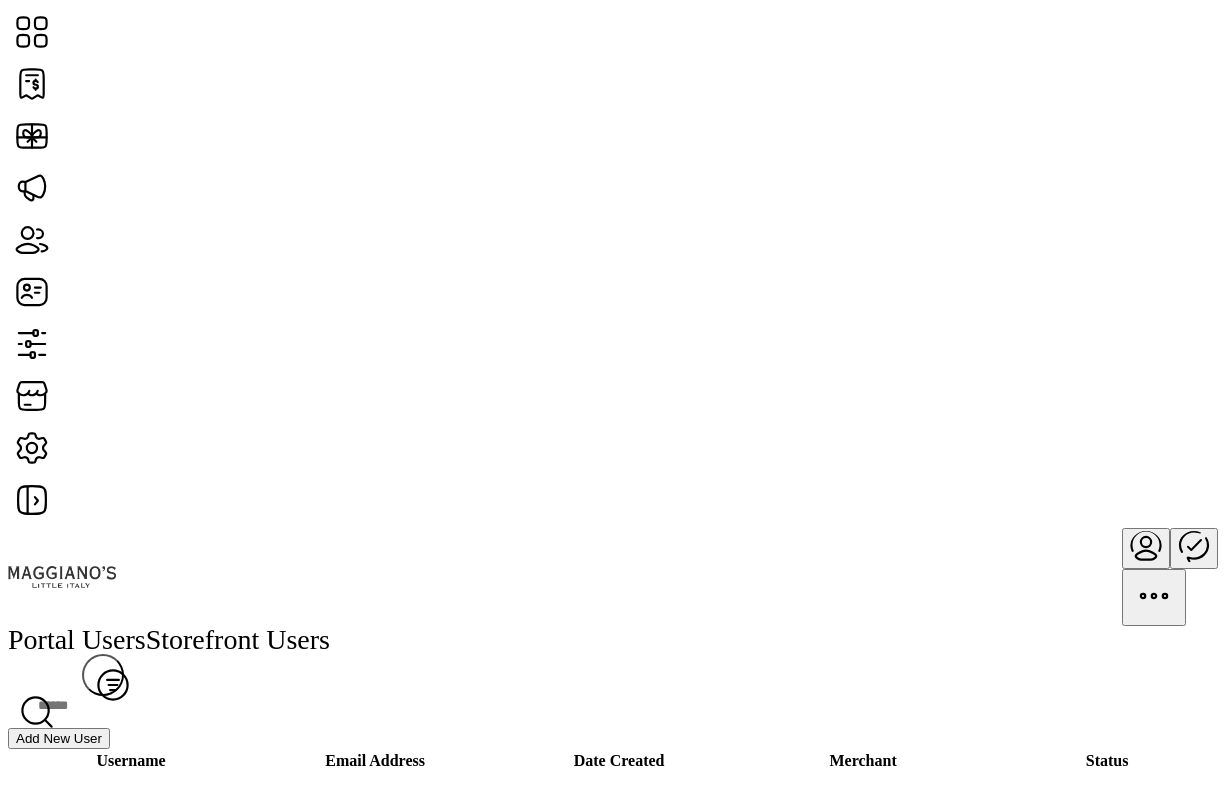 click on "[ACTION] [USER]" at bounding box center (59, 738) 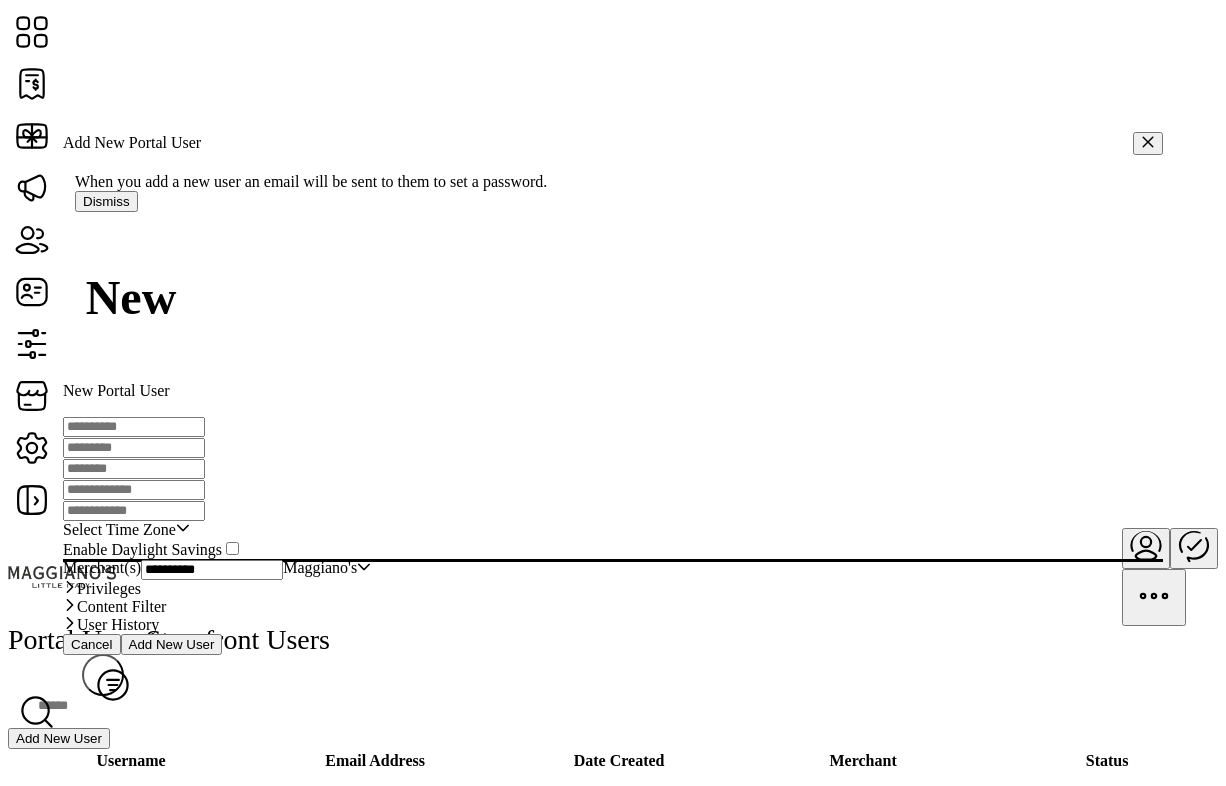 click at bounding box center [134, 427] 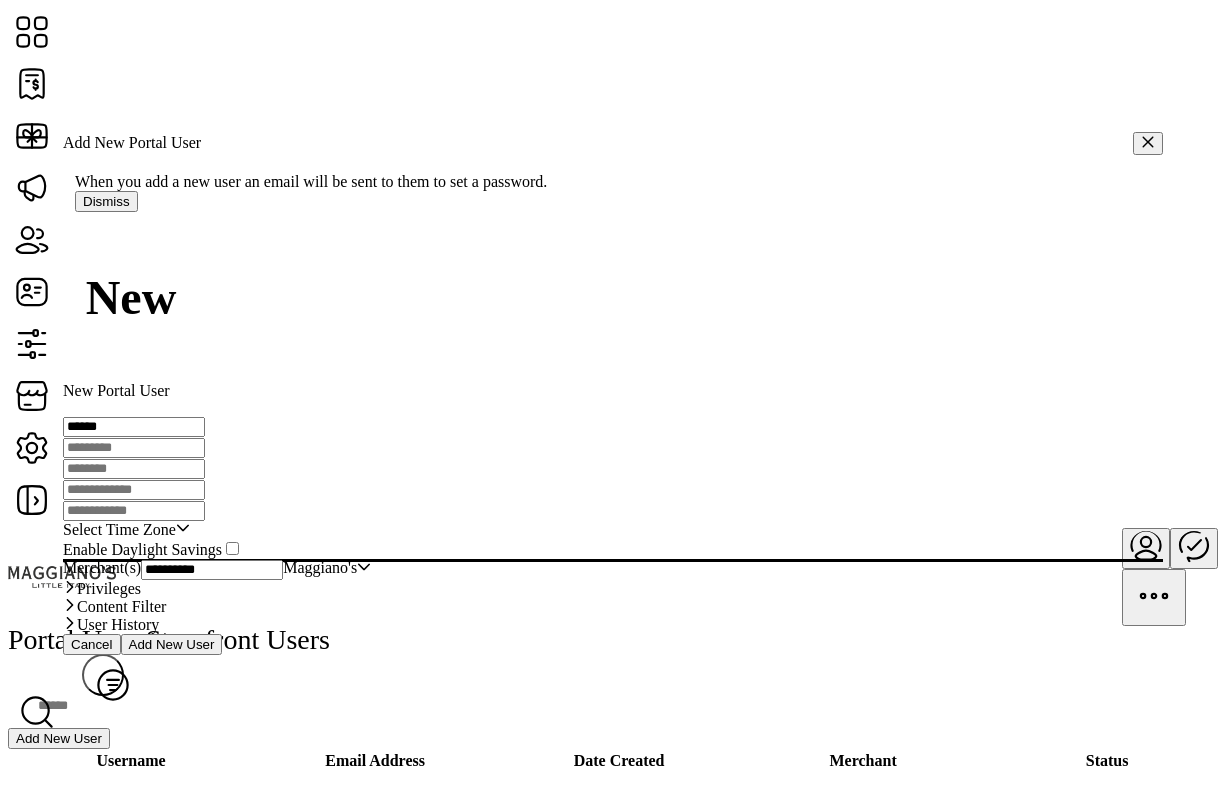 type on "******" 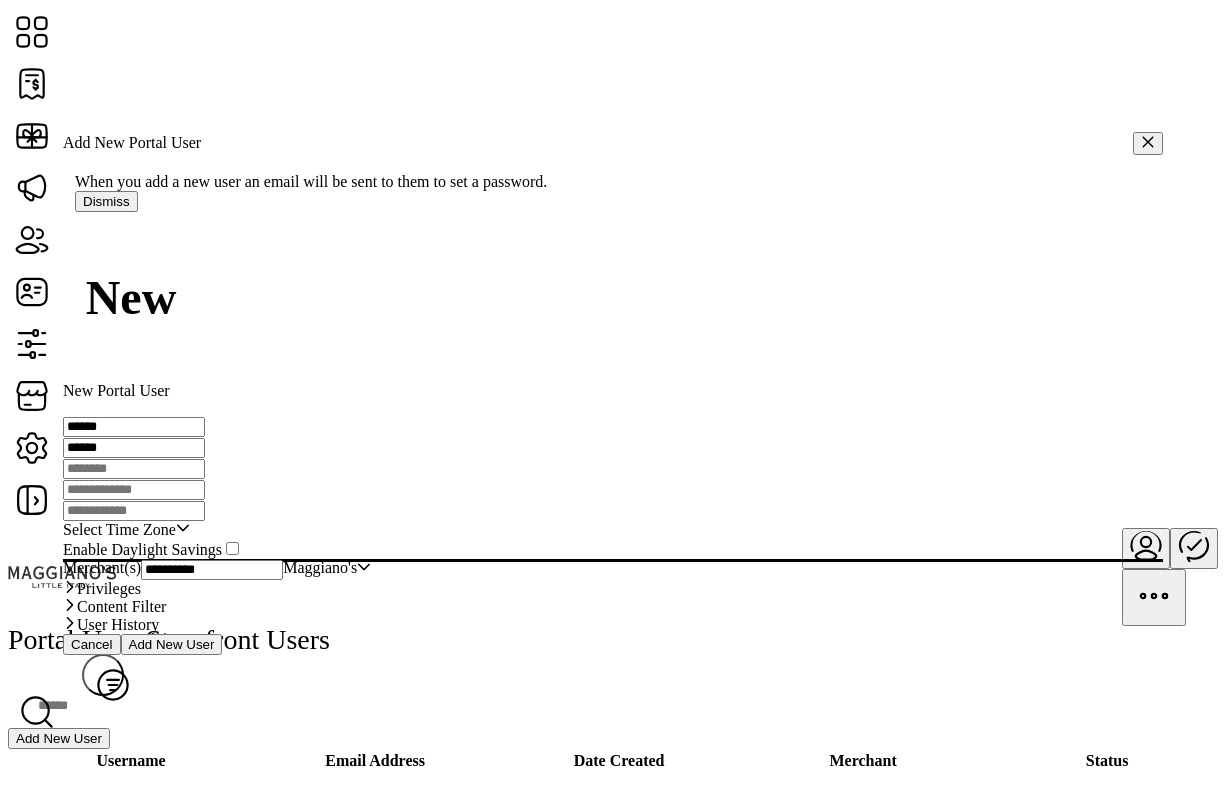 type on "******" 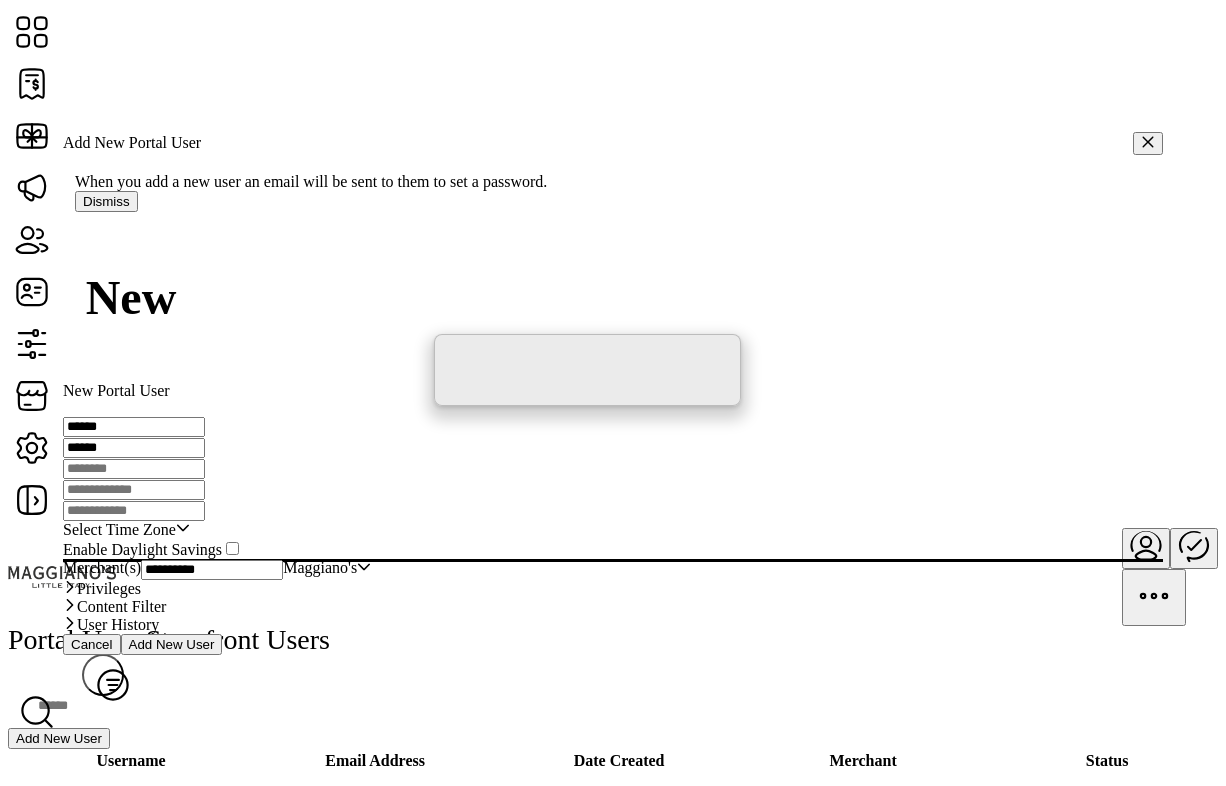click at bounding box center (134, 469) 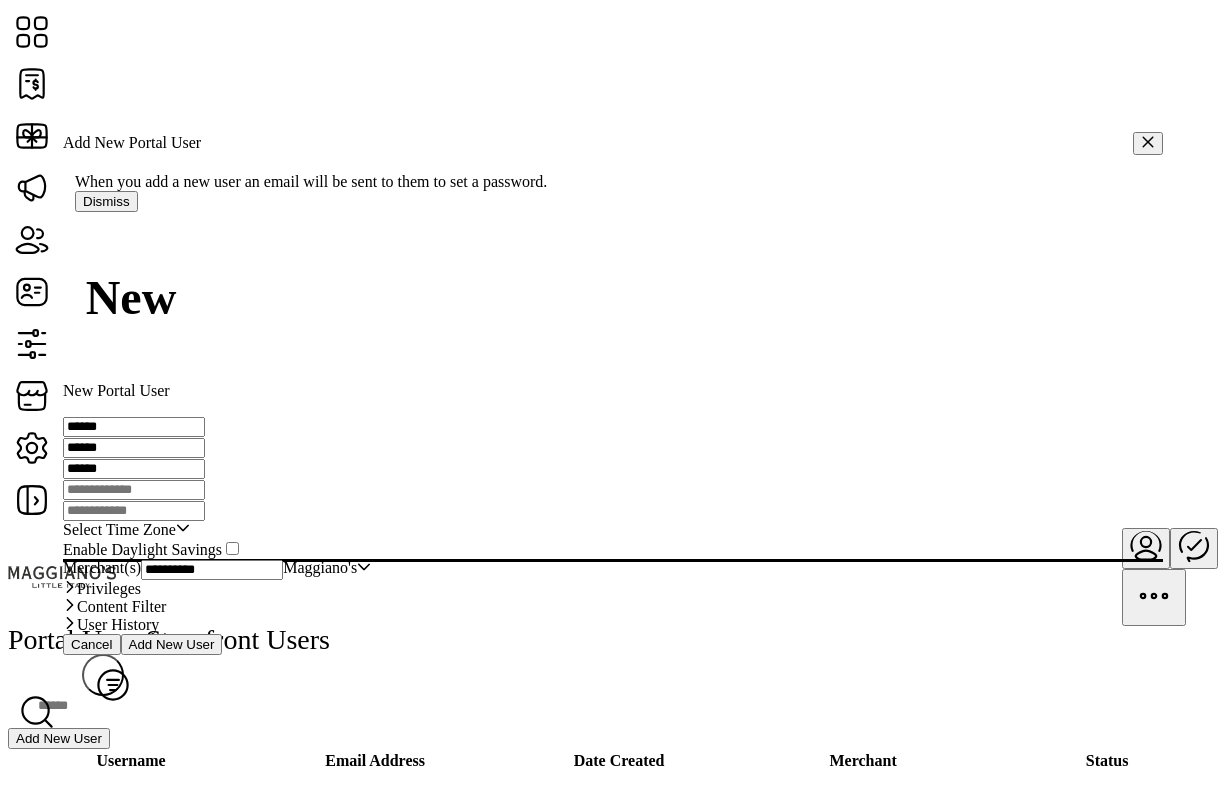 paste on "*******" 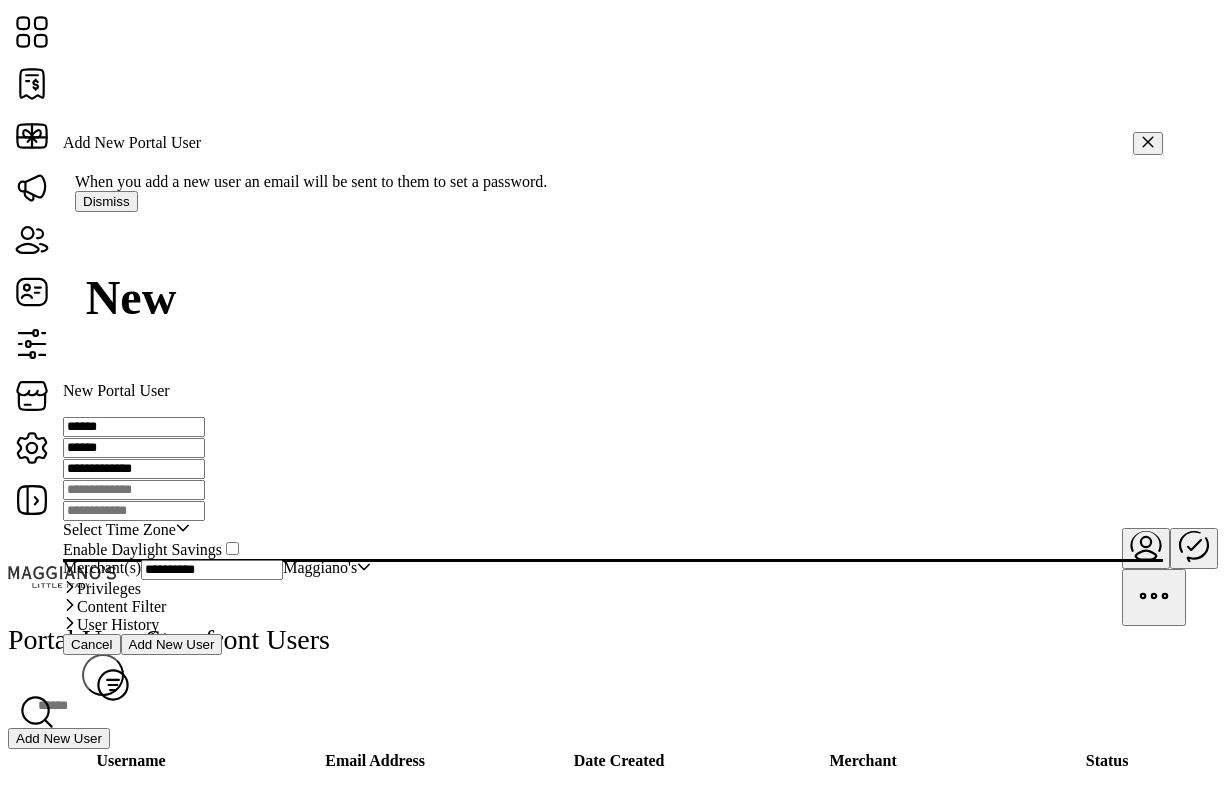 paste 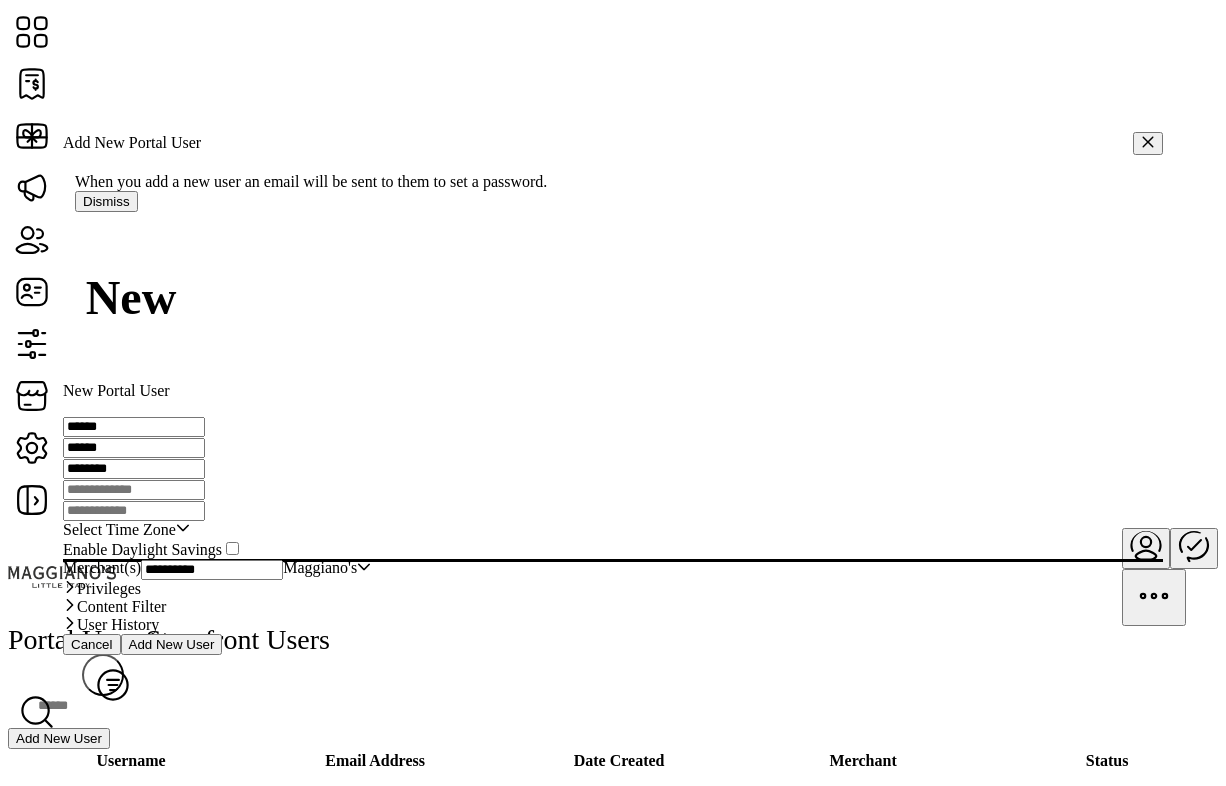 paste on "*********" 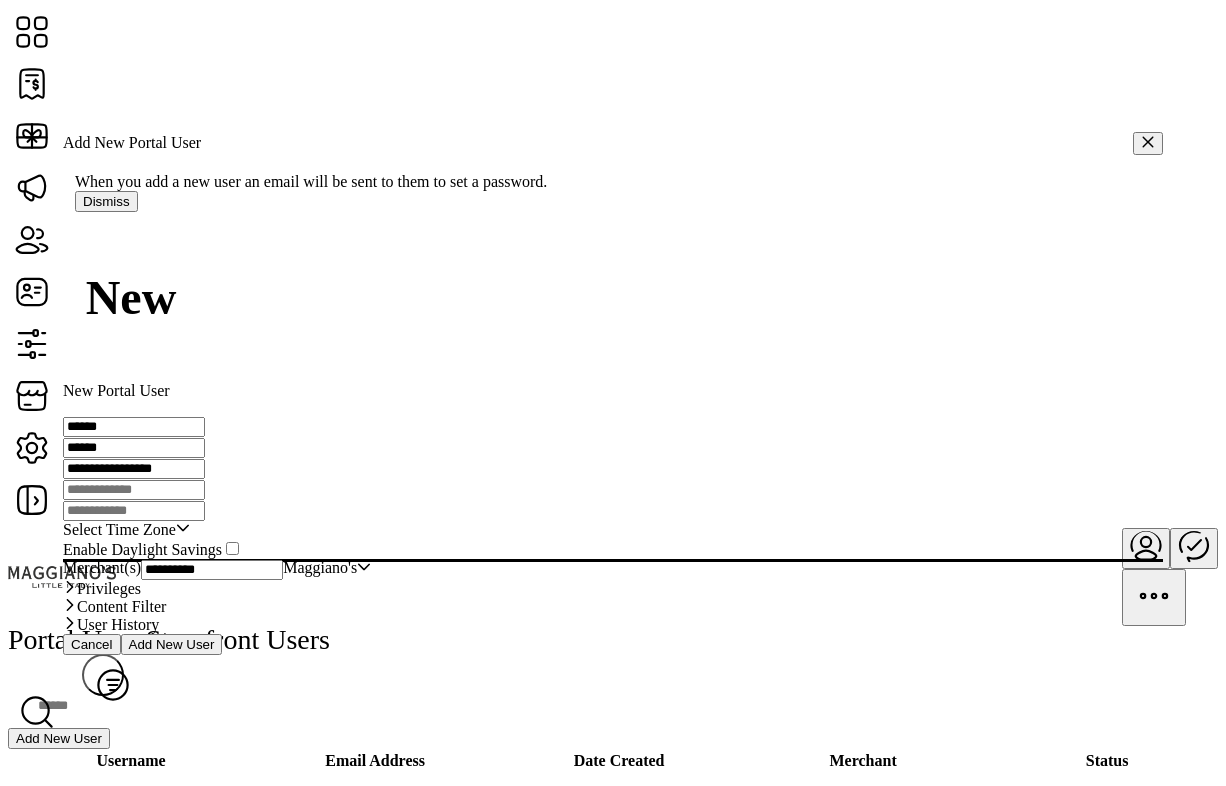 type on "**********" 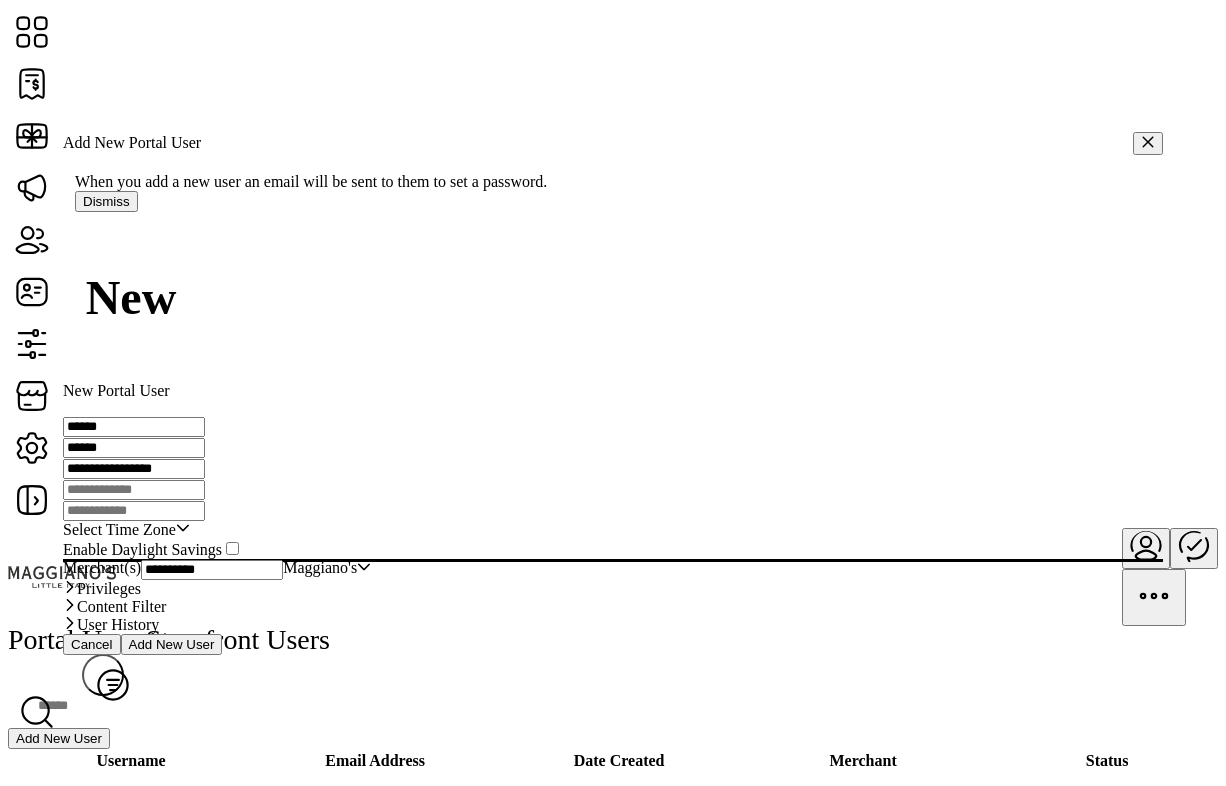 click at bounding box center [232, 549] 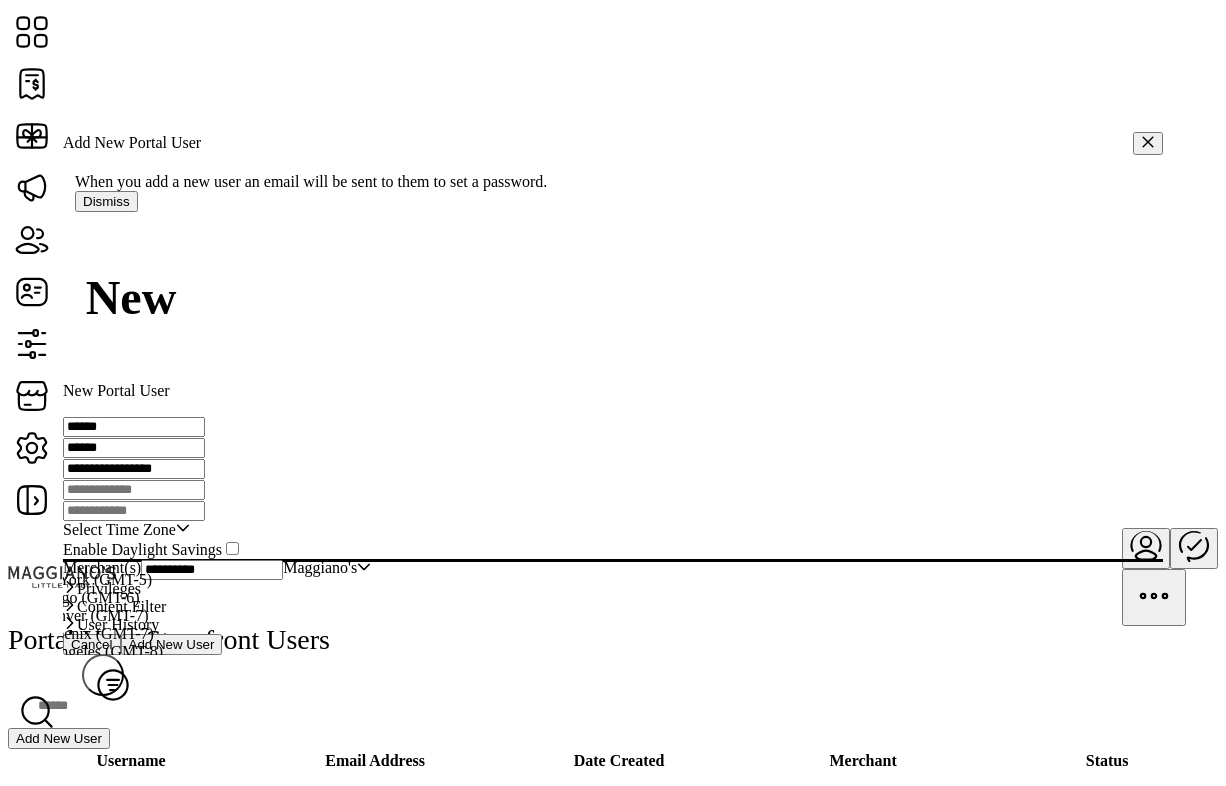 click on "[TIMEZONE] - [CITY] ([GMT])" at bounding box center (9, 579) 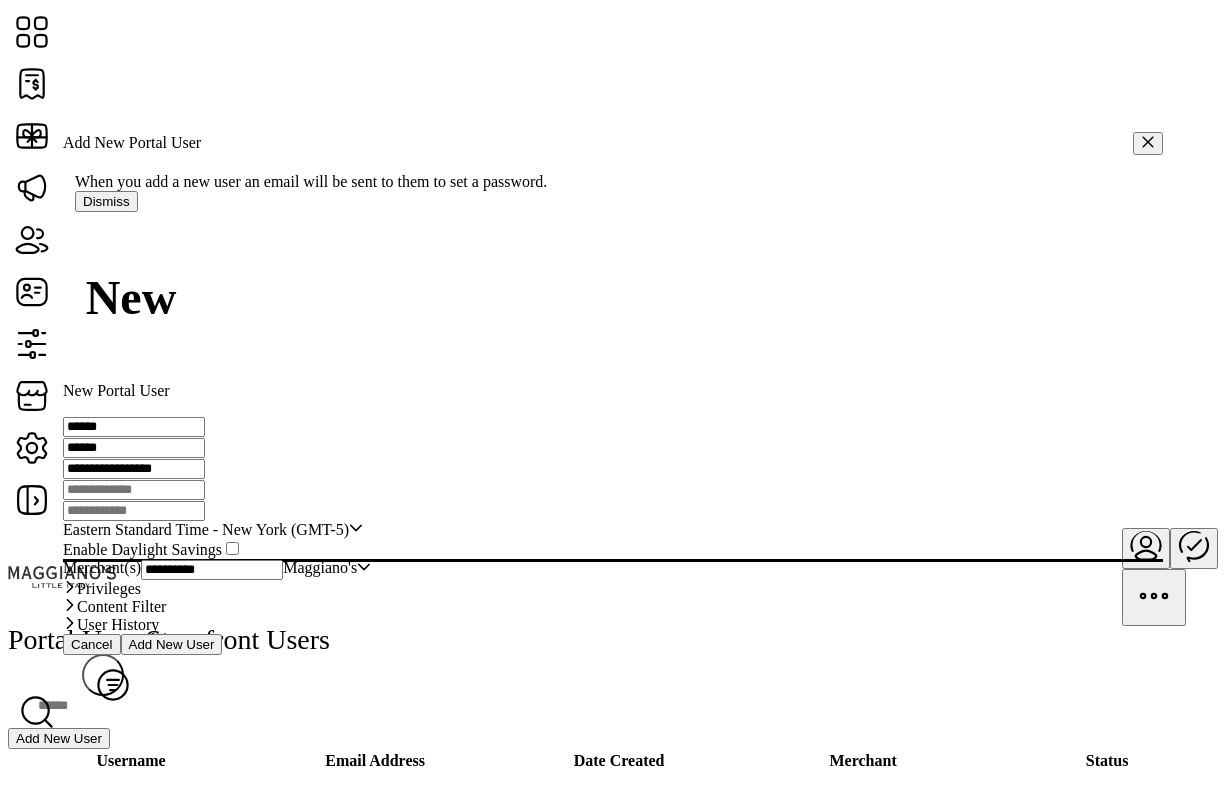 scroll, scrollTop: 77, scrollLeft: 0, axis: vertical 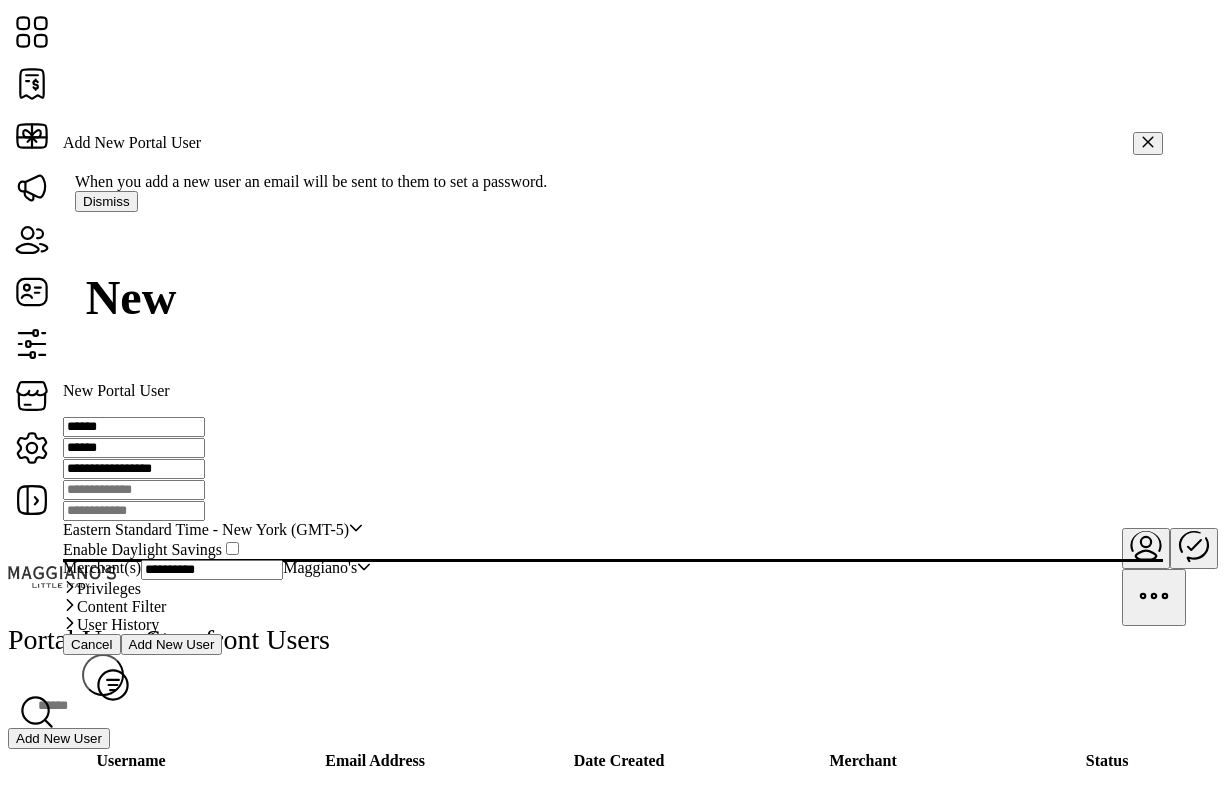 click on "[ACTION] [USER]" at bounding box center [172, 644] 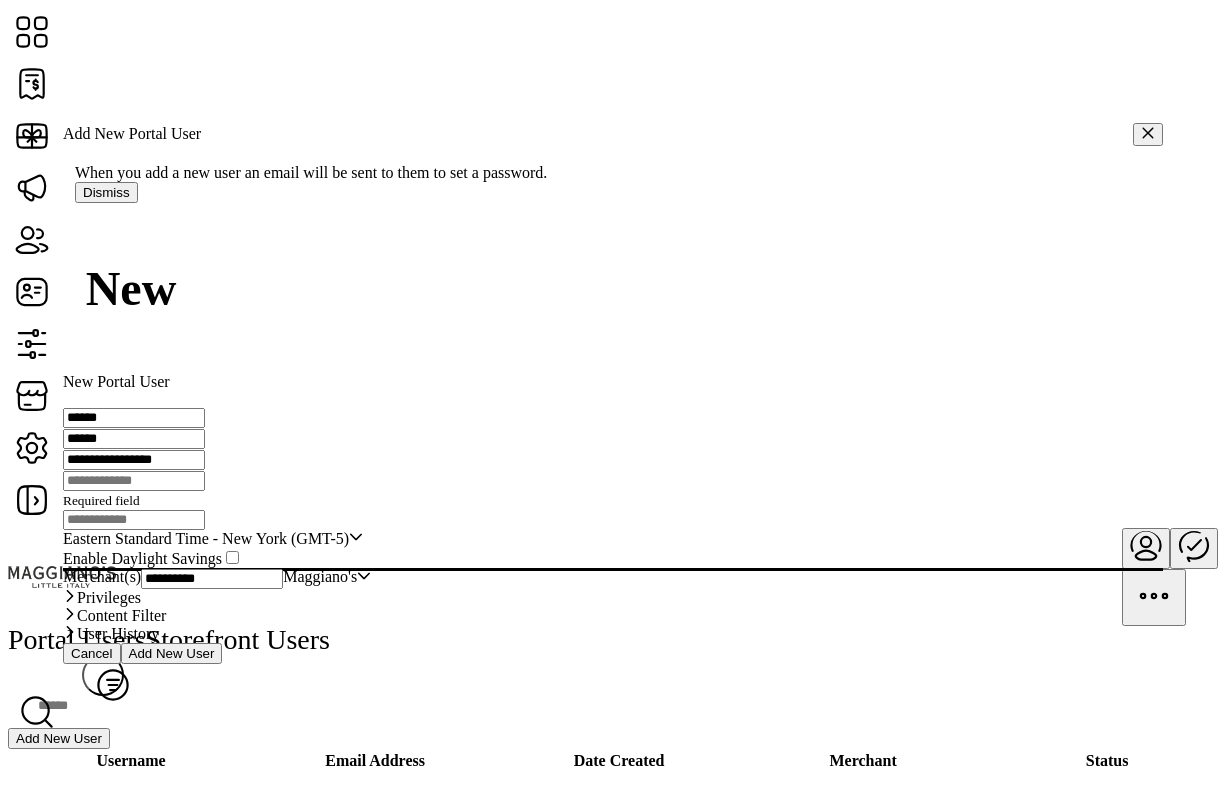 click at bounding box center (134, 481) 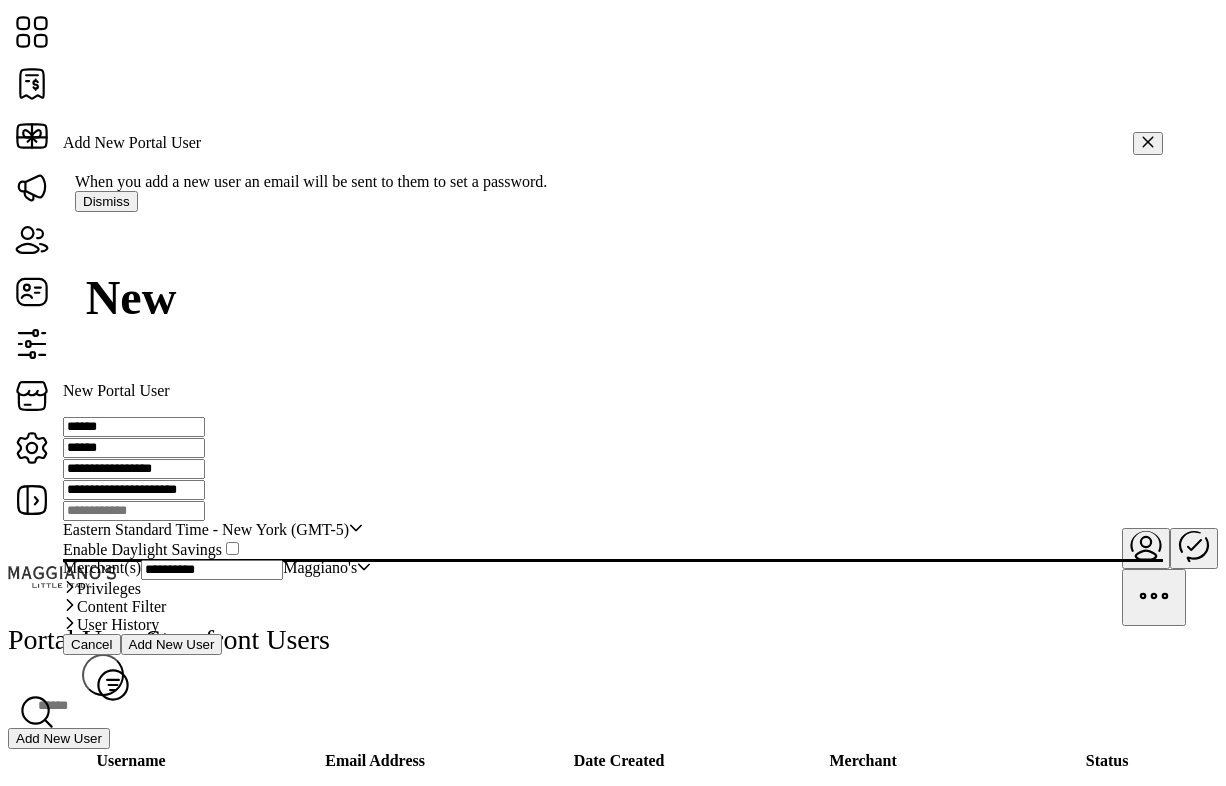 type on "**********" 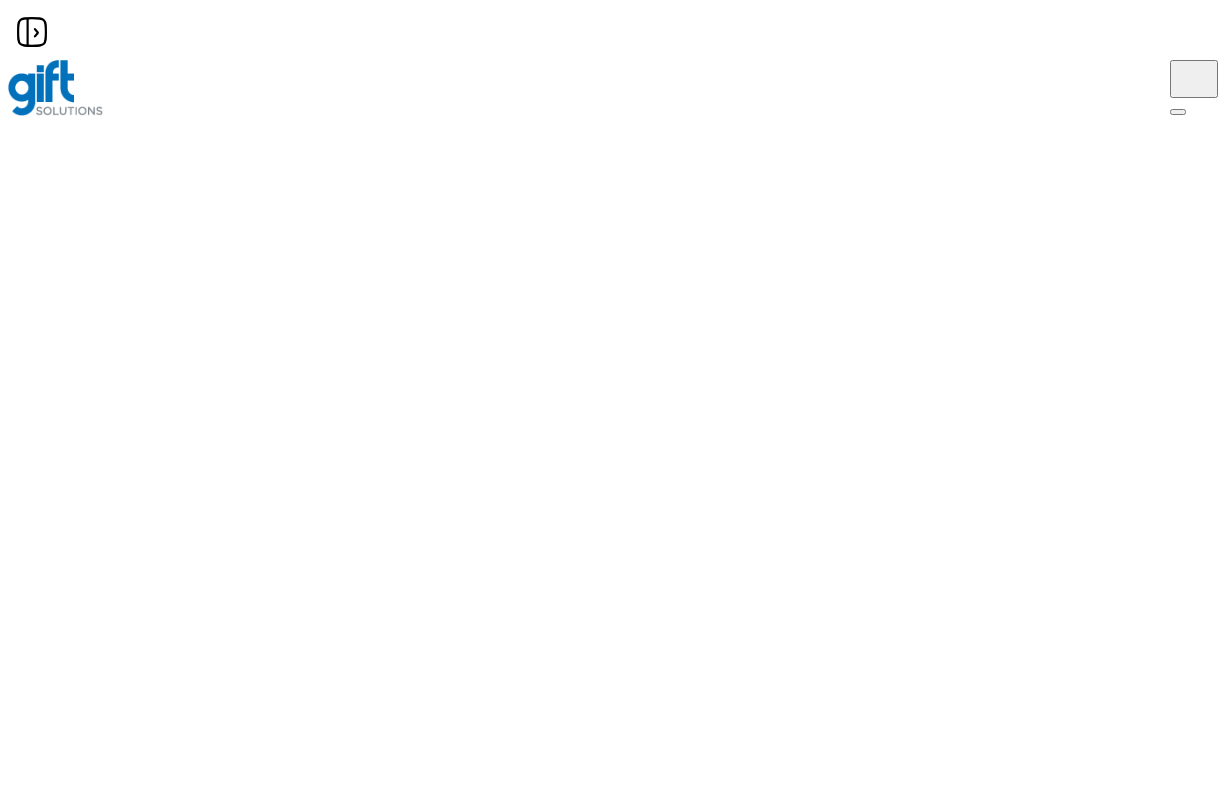 scroll, scrollTop: 0, scrollLeft: 0, axis: both 